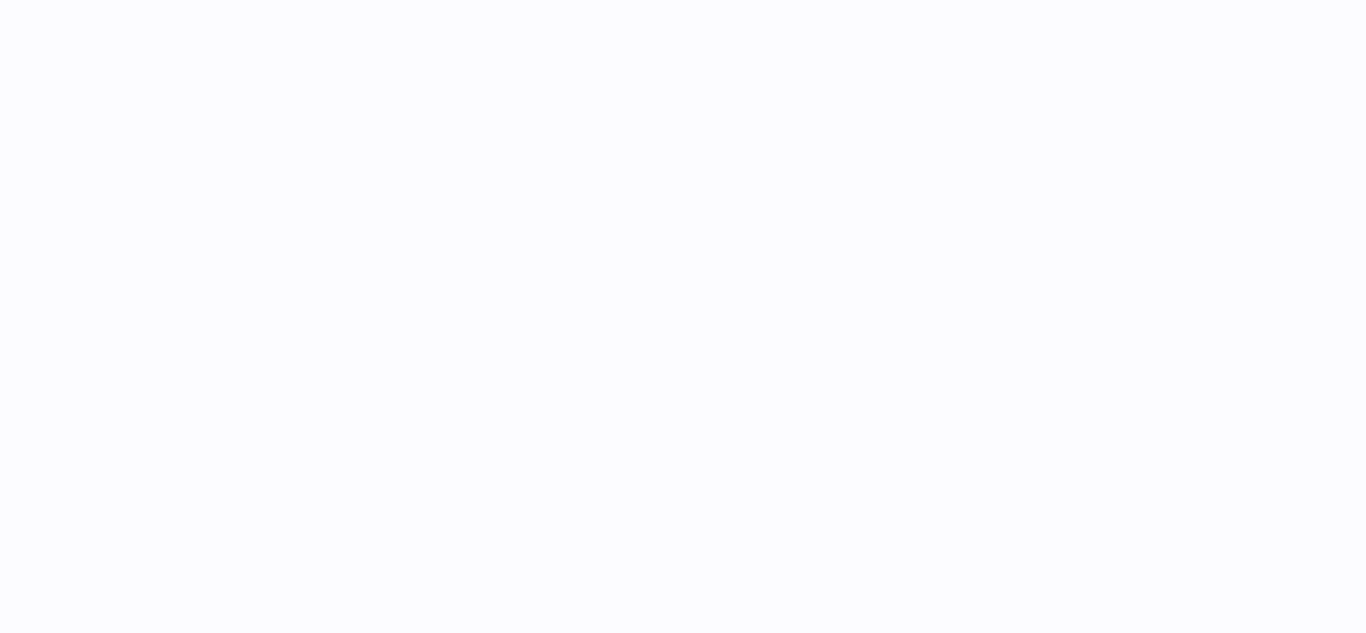 scroll, scrollTop: 0, scrollLeft: 0, axis: both 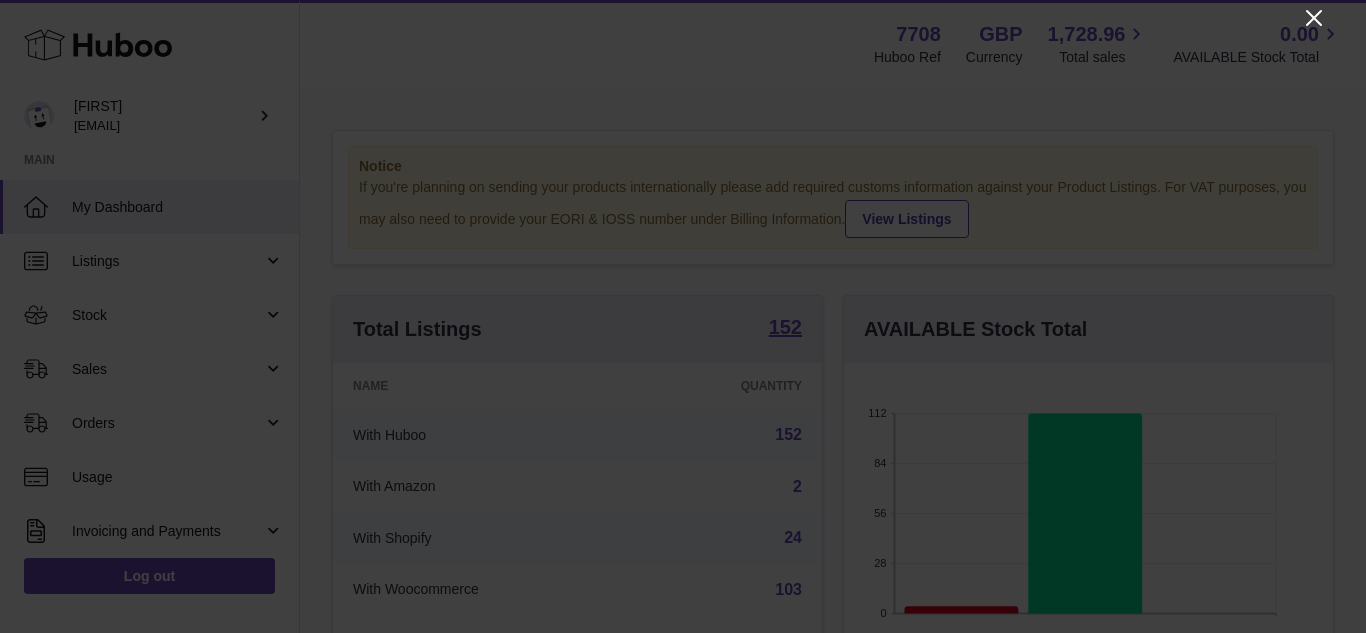 click 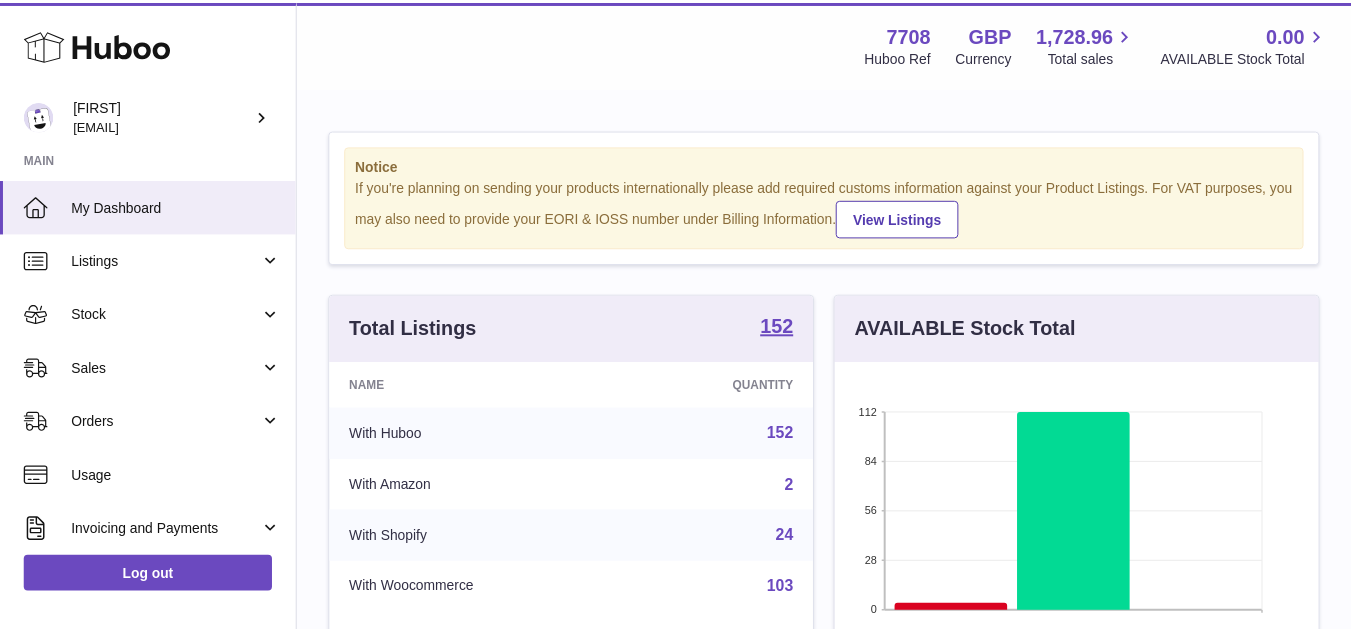 scroll, scrollTop: 312, scrollLeft: 481, axis: both 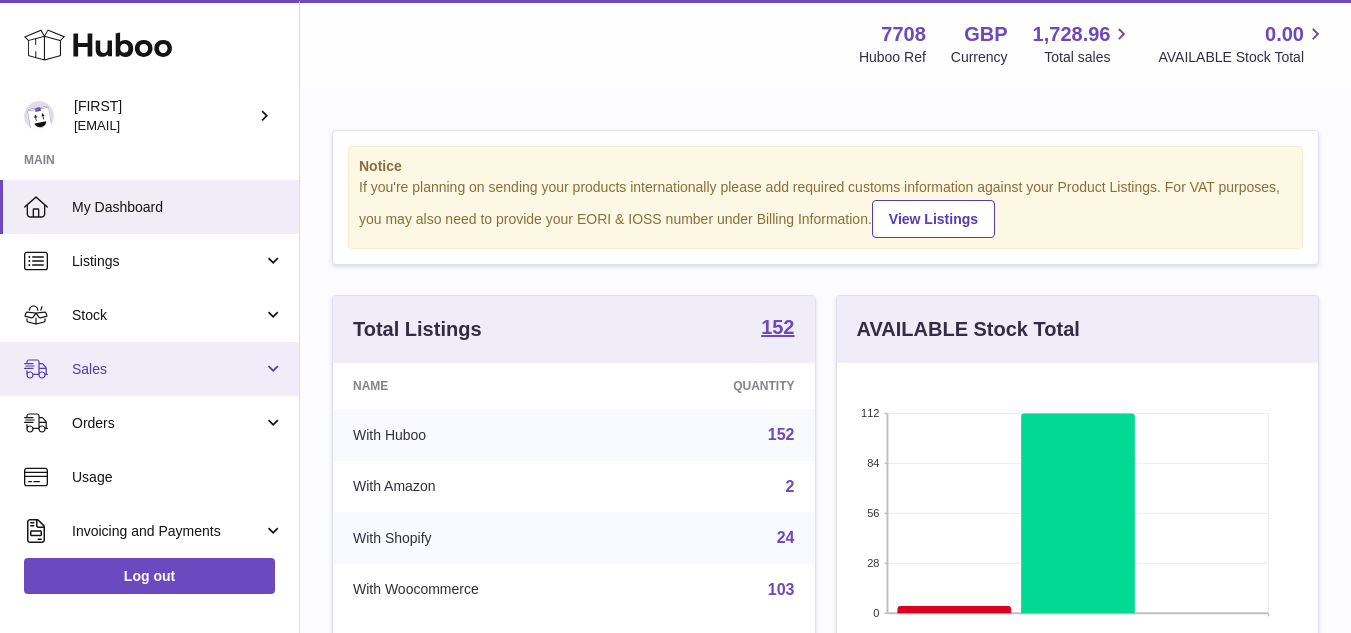 click on "Sales" at bounding box center (167, 369) 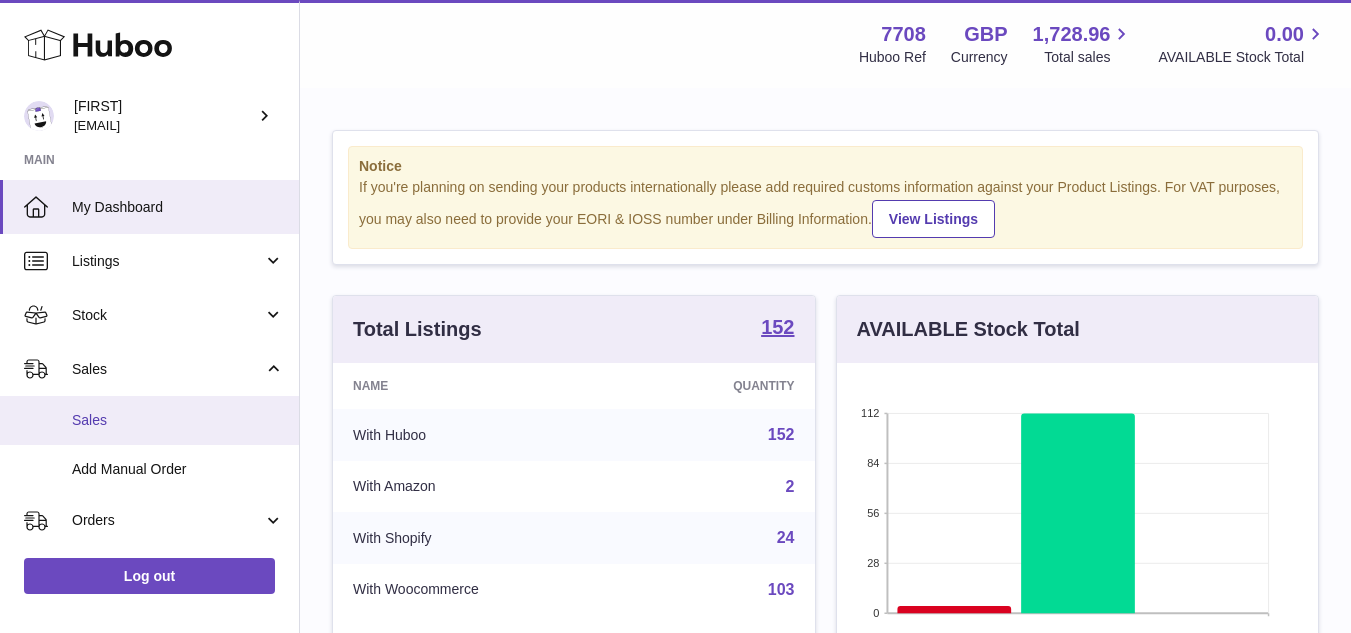 click on "Sales" at bounding box center (178, 420) 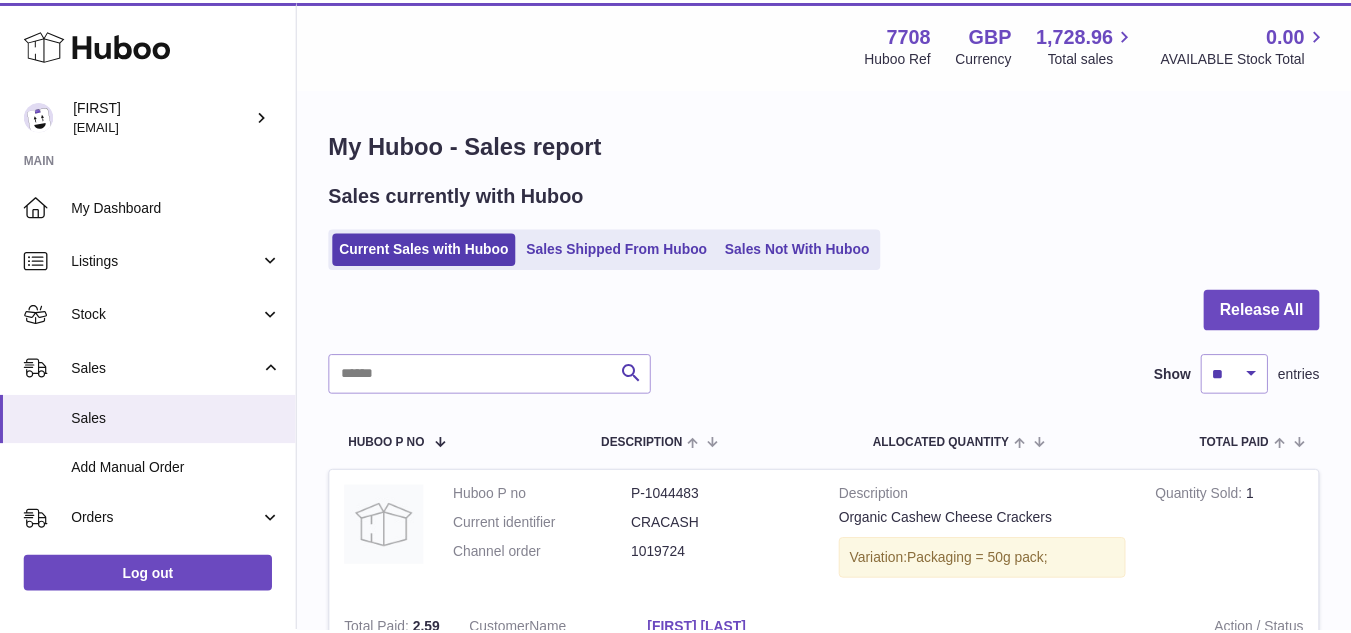 scroll, scrollTop: 0, scrollLeft: 0, axis: both 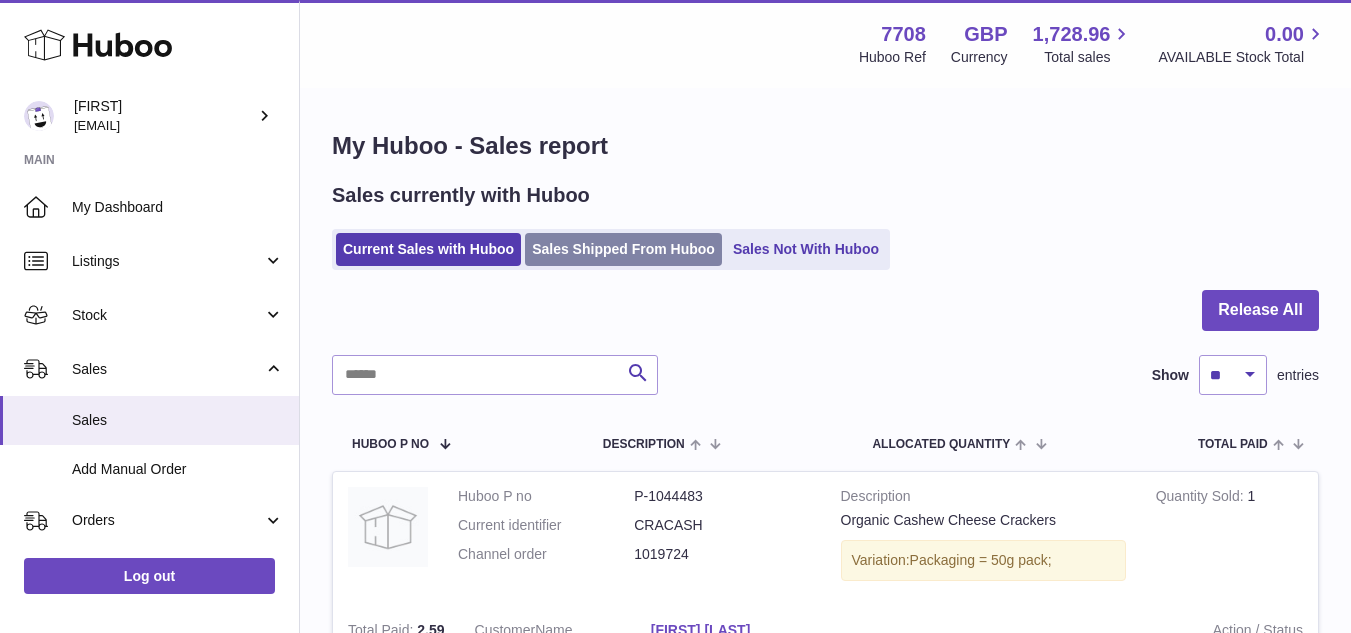 click on "Sales Shipped From Huboo" at bounding box center [623, 249] 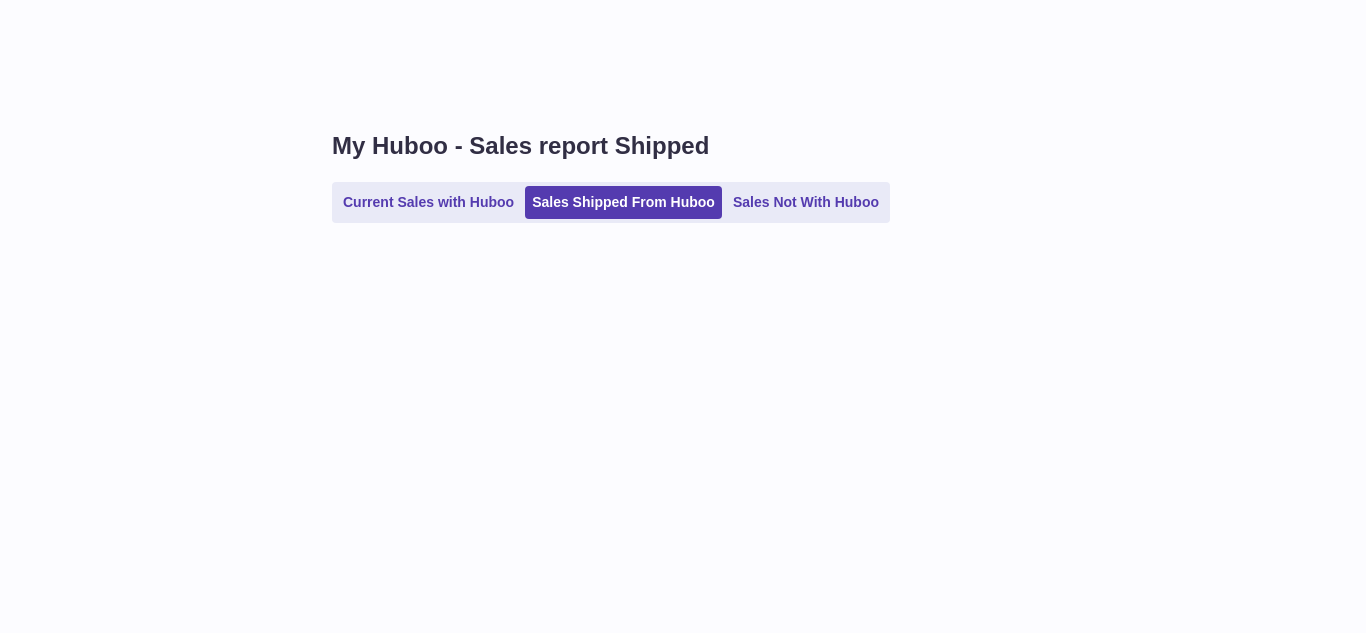 scroll, scrollTop: 0, scrollLeft: 0, axis: both 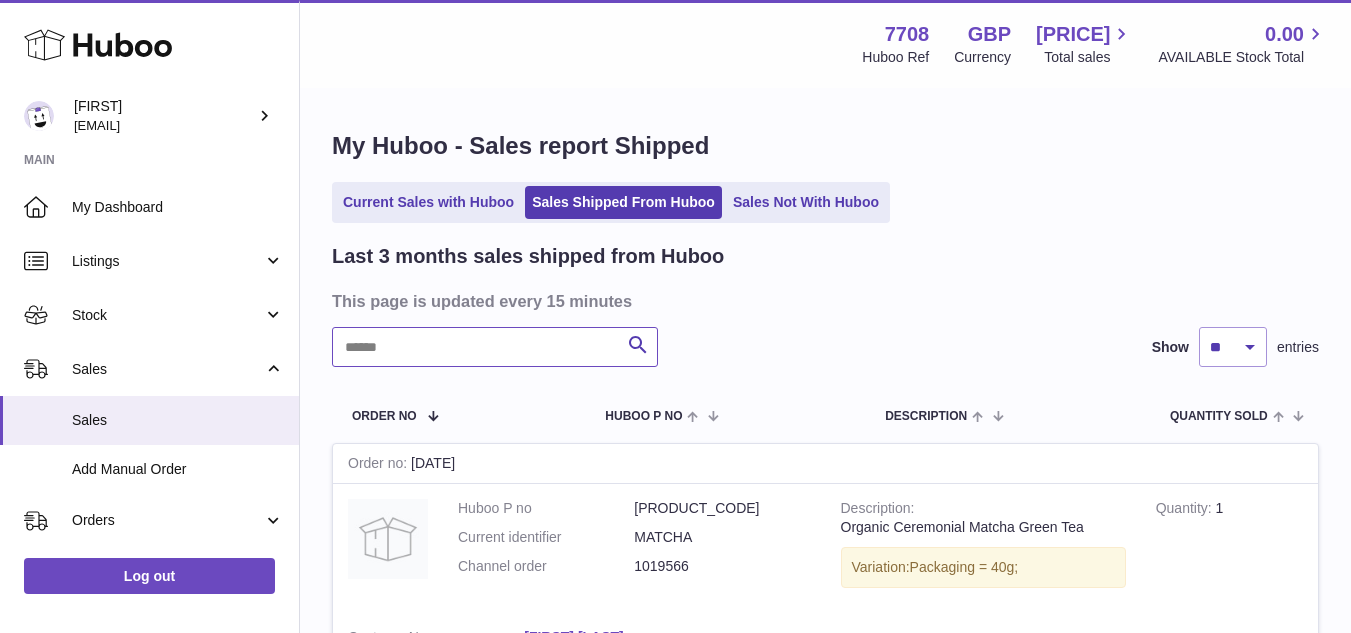 click at bounding box center [495, 347] 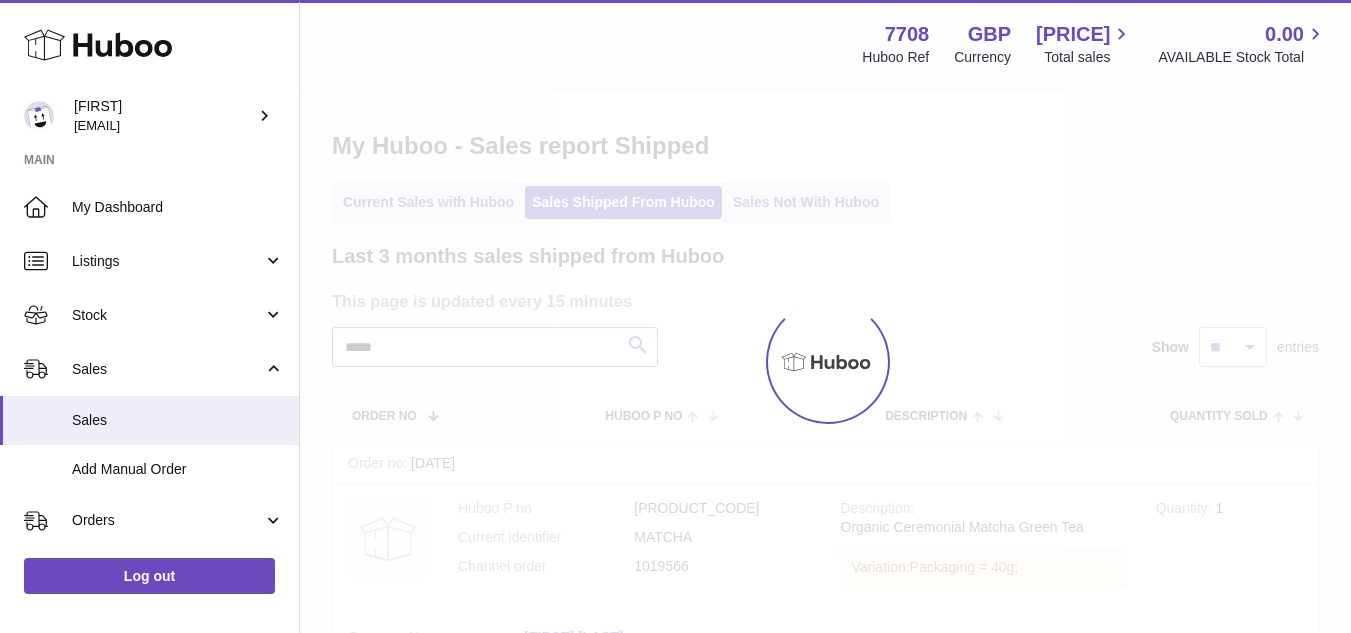 type on "*****" 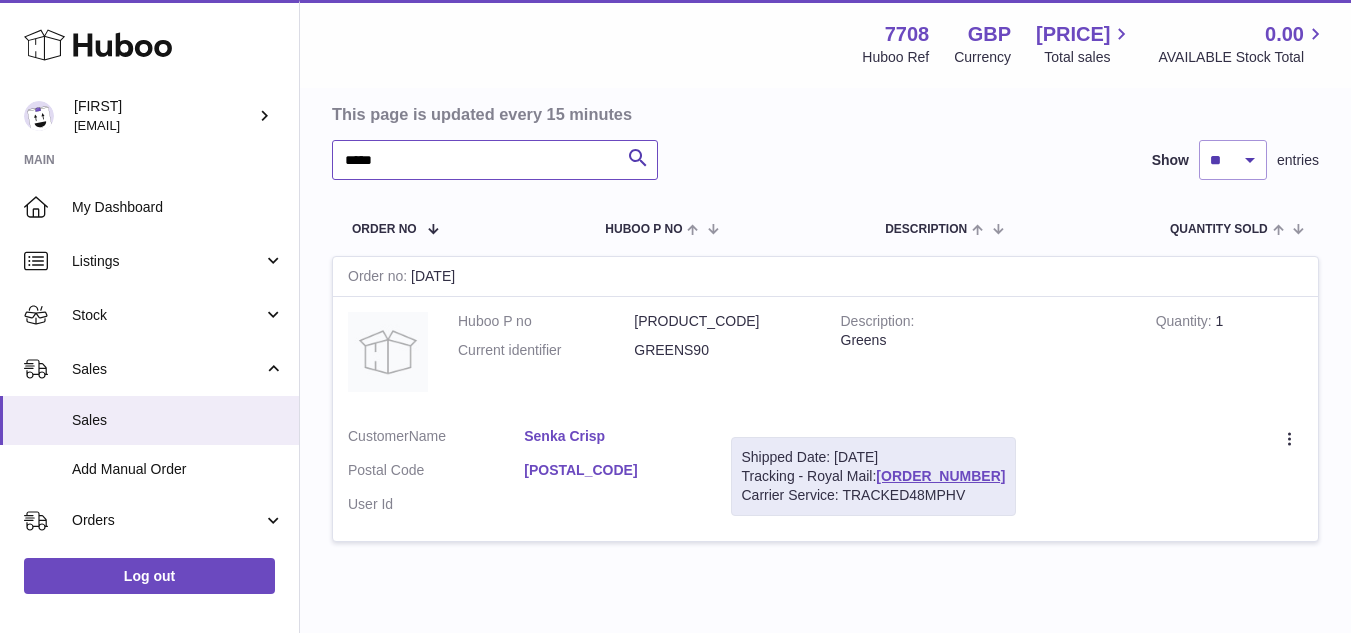 scroll, scrollTop: 205, scrollLeft: 0, axis: vertical 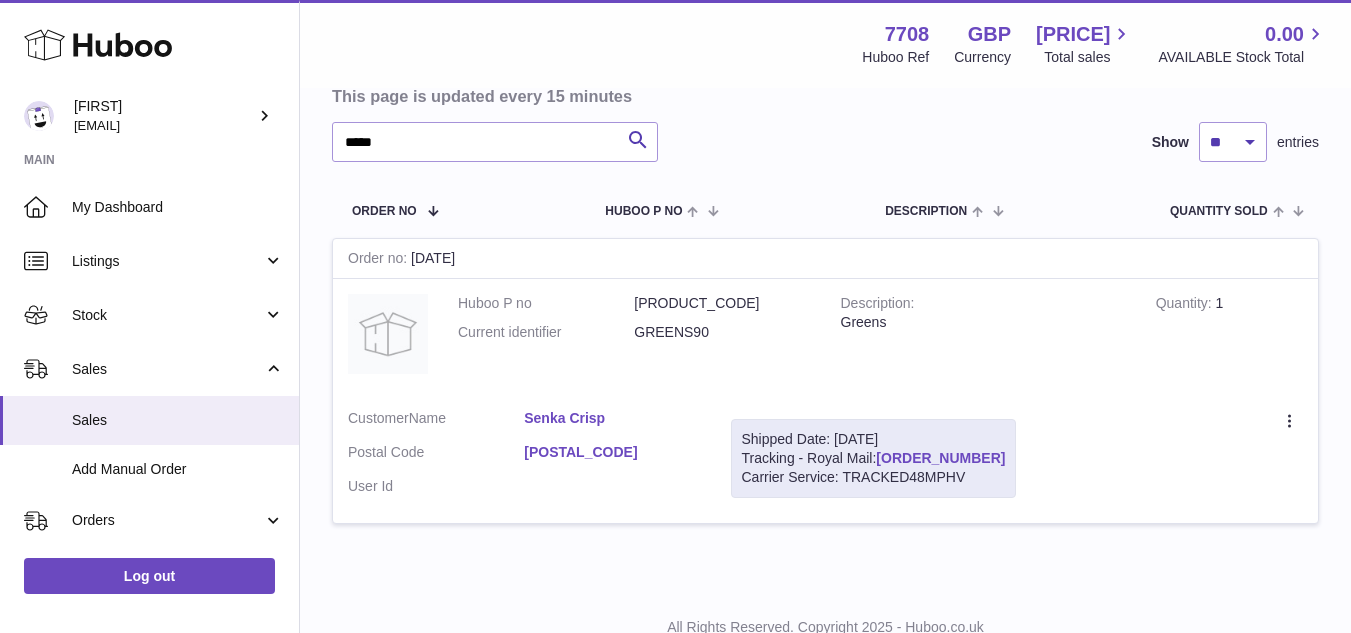 click on "OZ098504186GB" at bounding box center (940, 458) 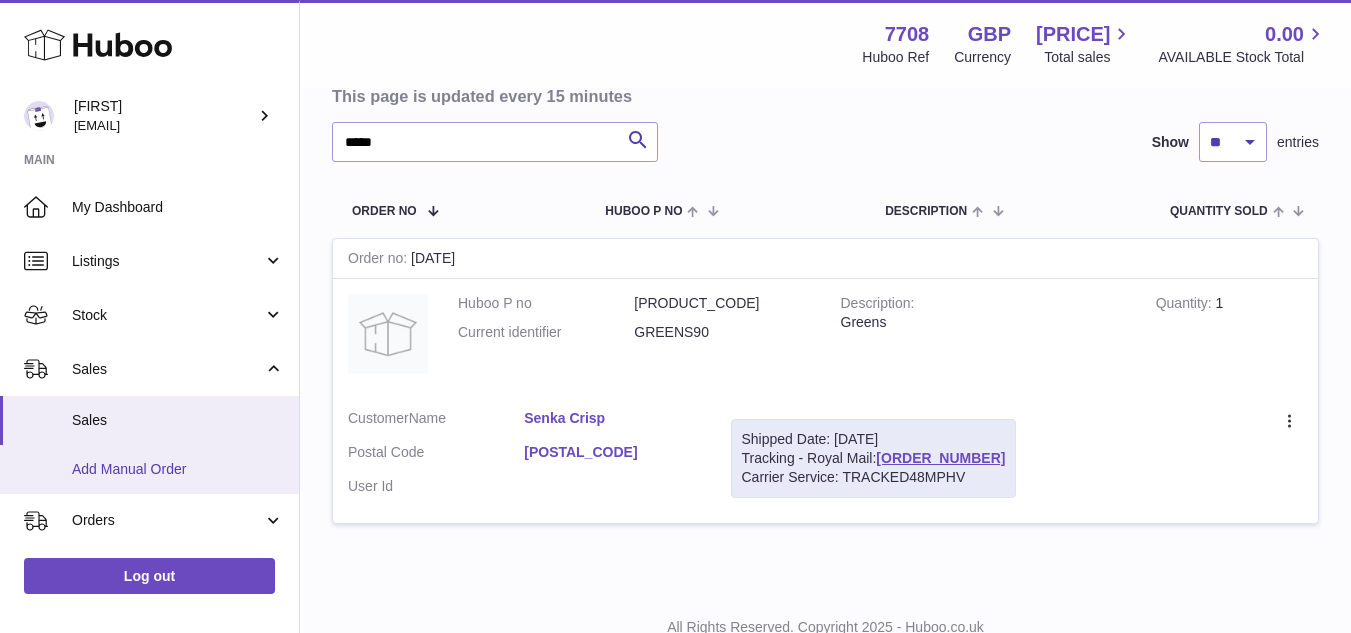 click on "Add Manual Order" at bounding box center [178, 469] 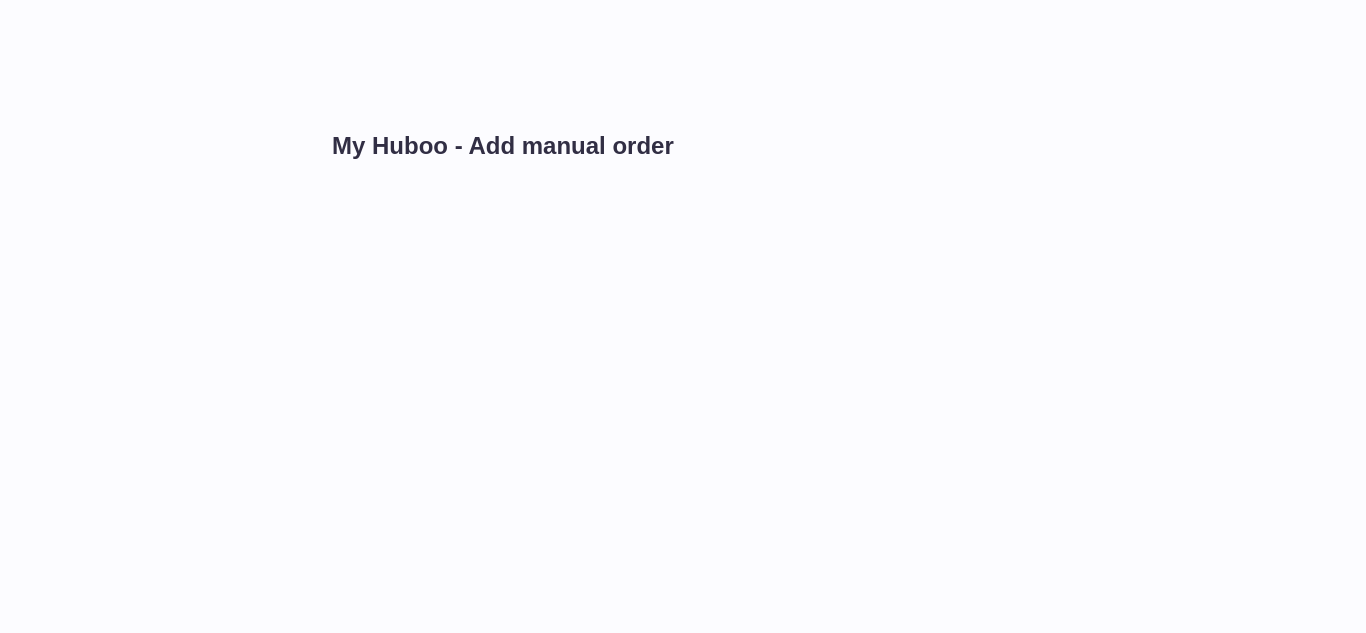 scroll, scrollTop: 0, scrollLeft: 0, axis: both 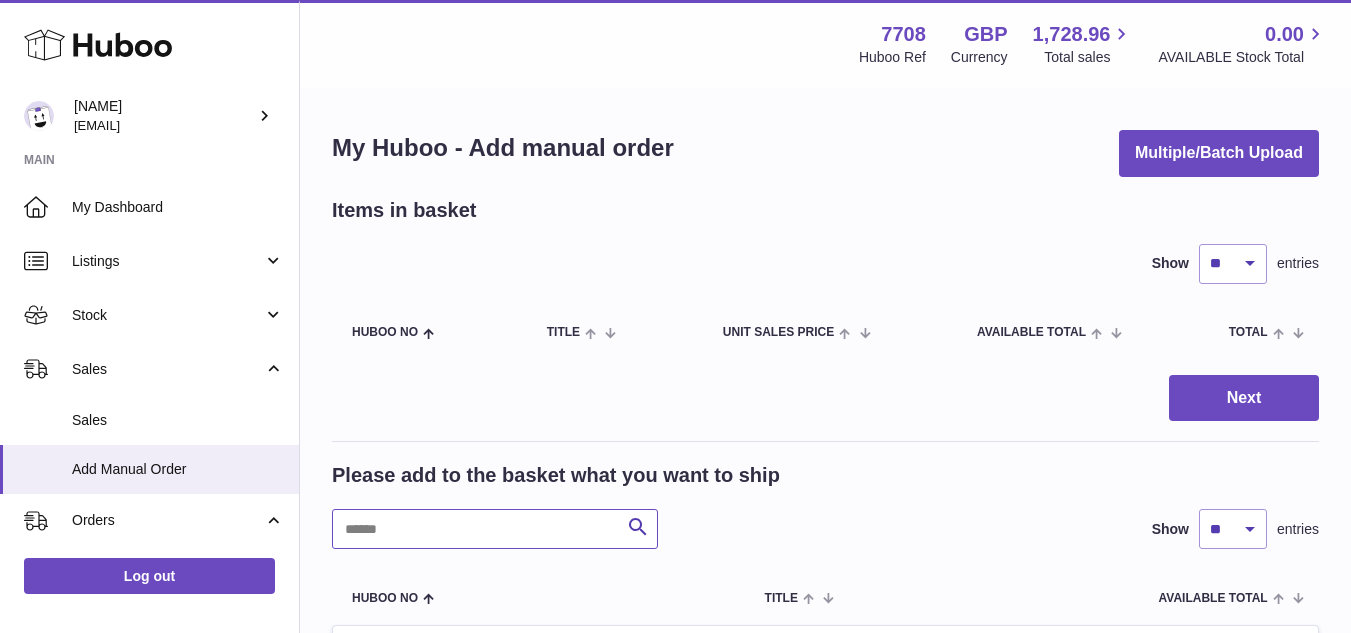 click at bounding box center [495, 529] 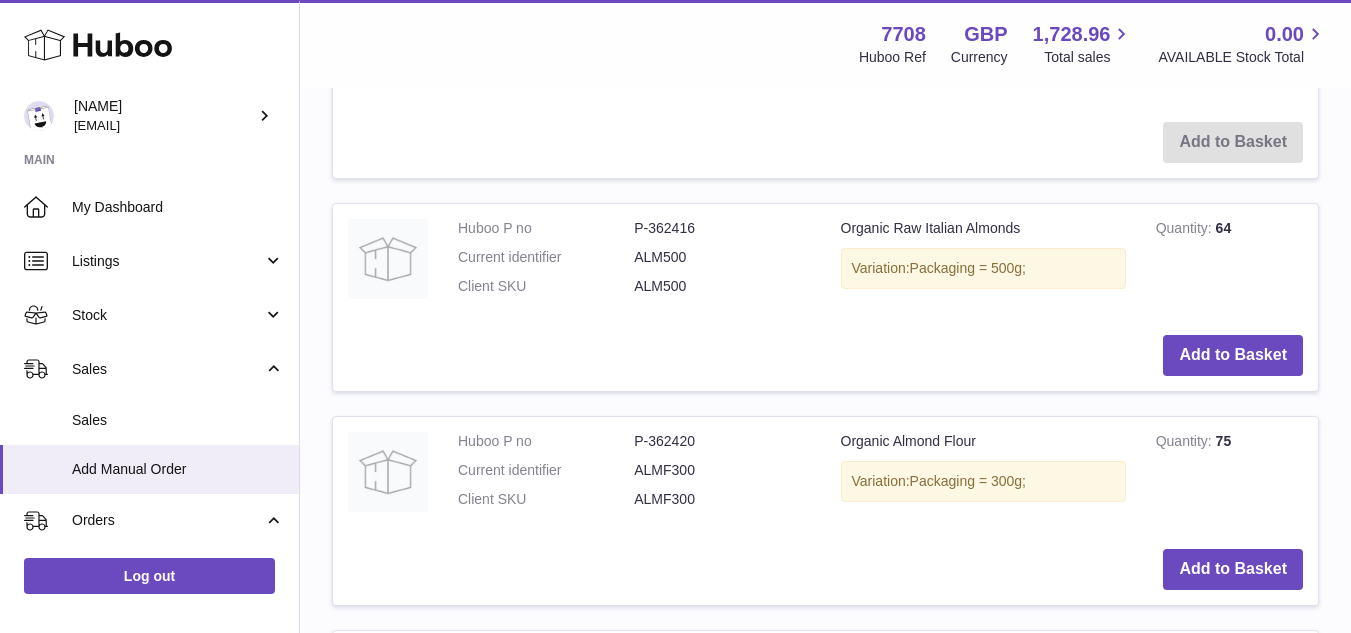 scroll, scrollTop: 1765, scrollLeft: 0, axis: vertical 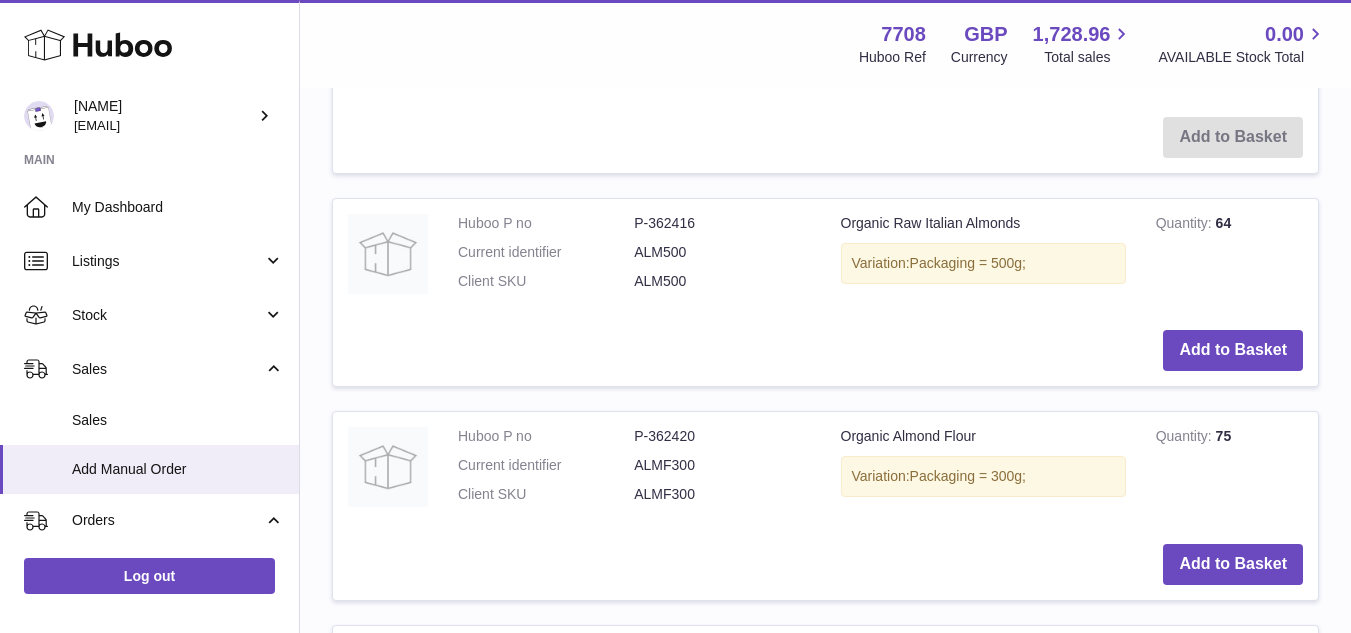 type on "***" 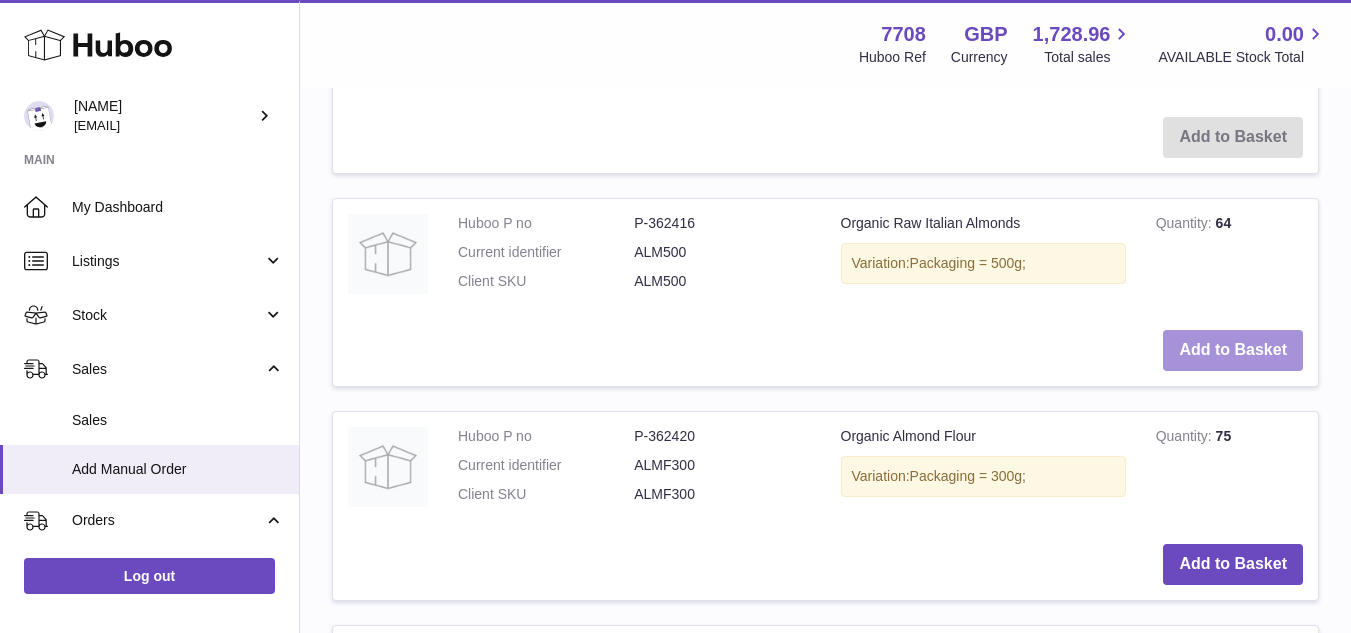click on "Add to Basket" at bounding box center (1233, 350) 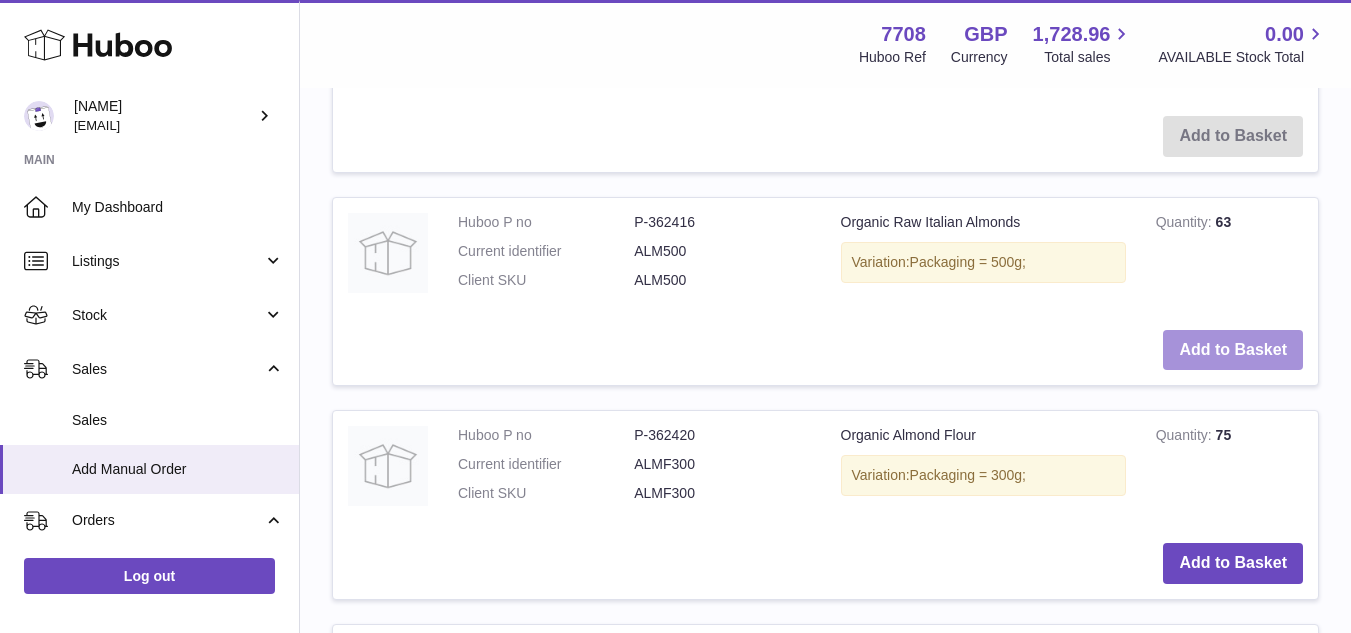 scroll, scrollTop: 2540, scrollLeft: 0, axis: vertical 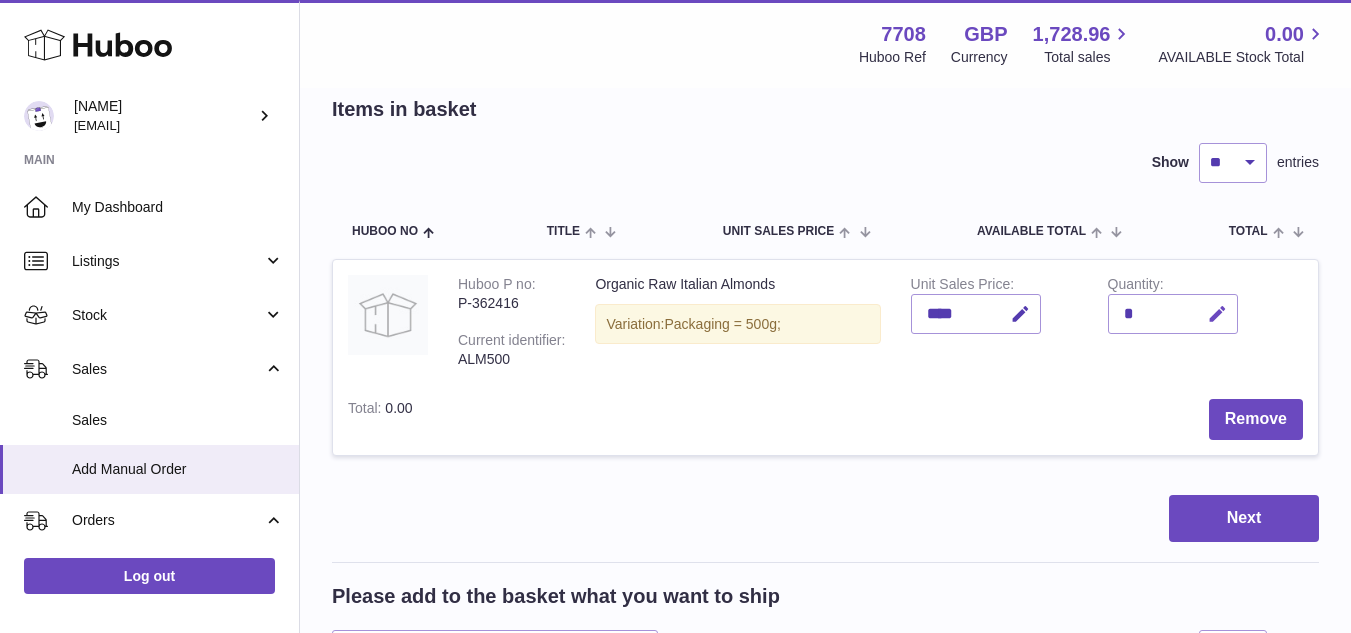 click at bounding box center (1214, 314) 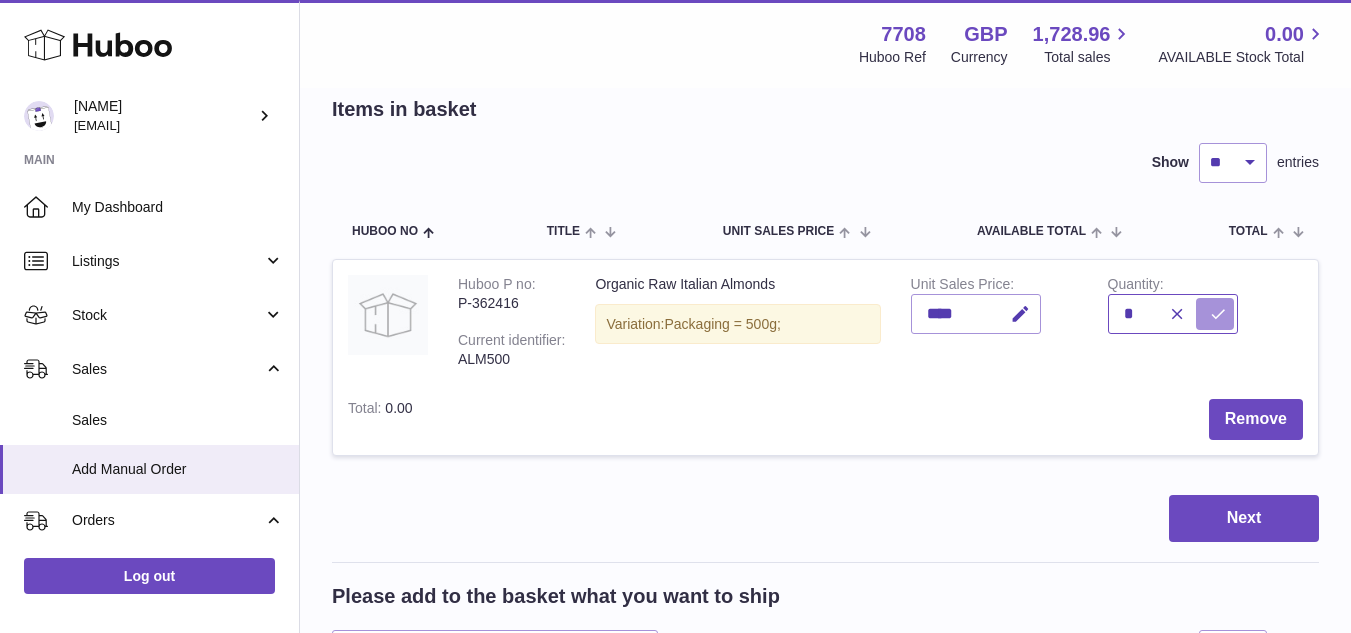 type on "*" 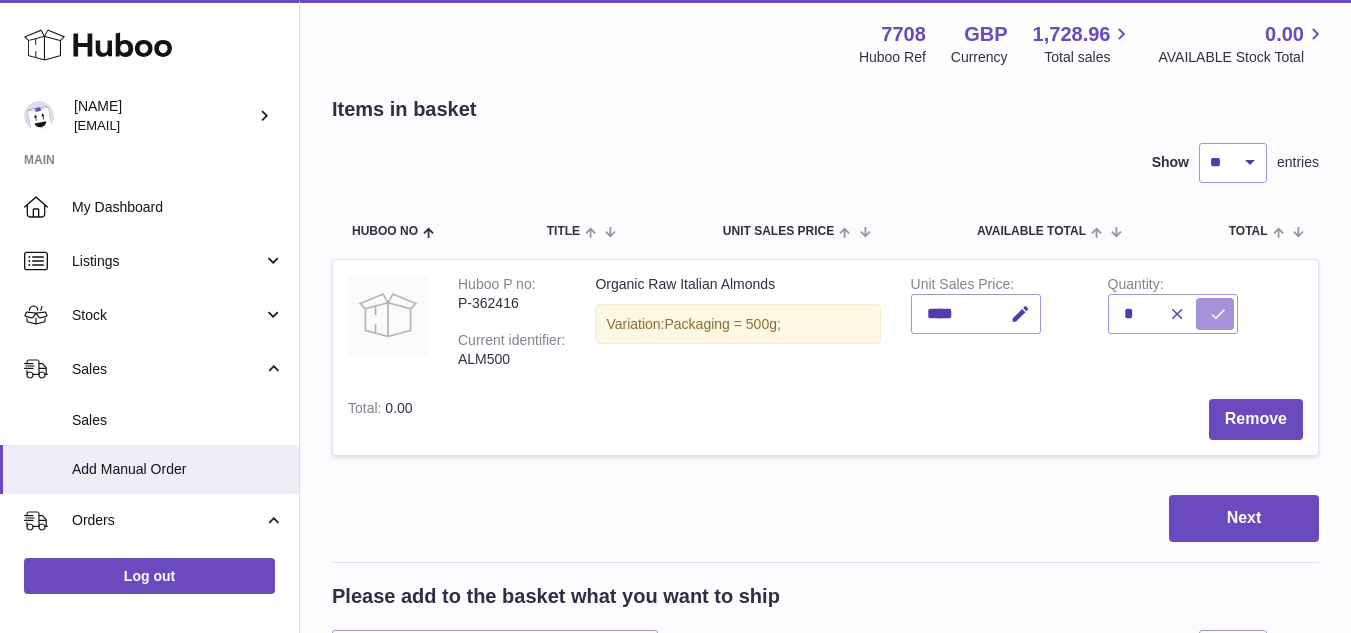 click at bounding box center (1218, 314) 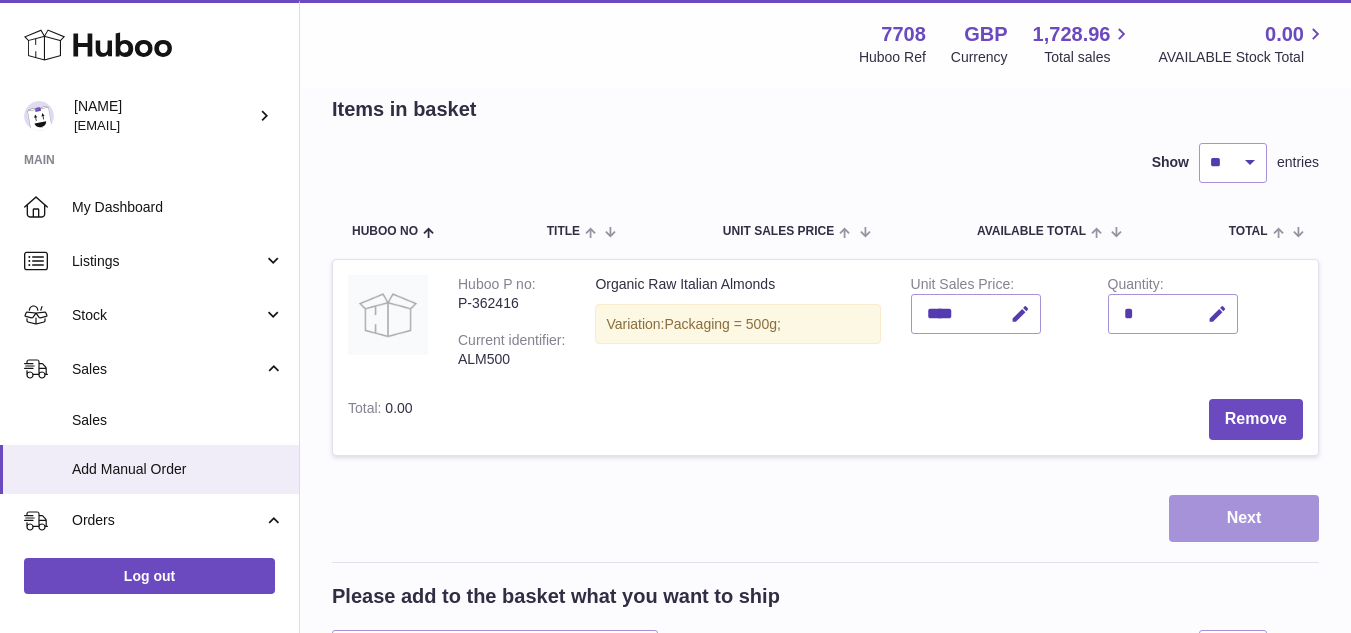 click on "Next" at bounding box center (1244, 518) 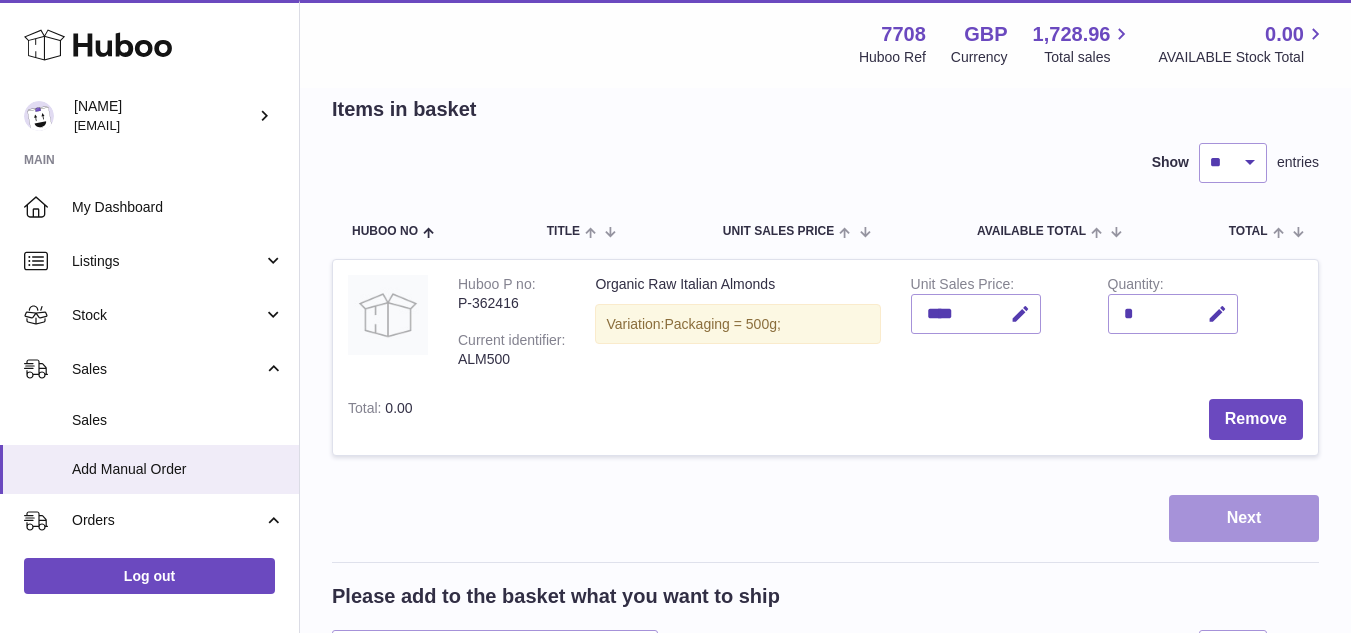 scroll, scrollTop: 0, scrollLeft: 0, axis: both 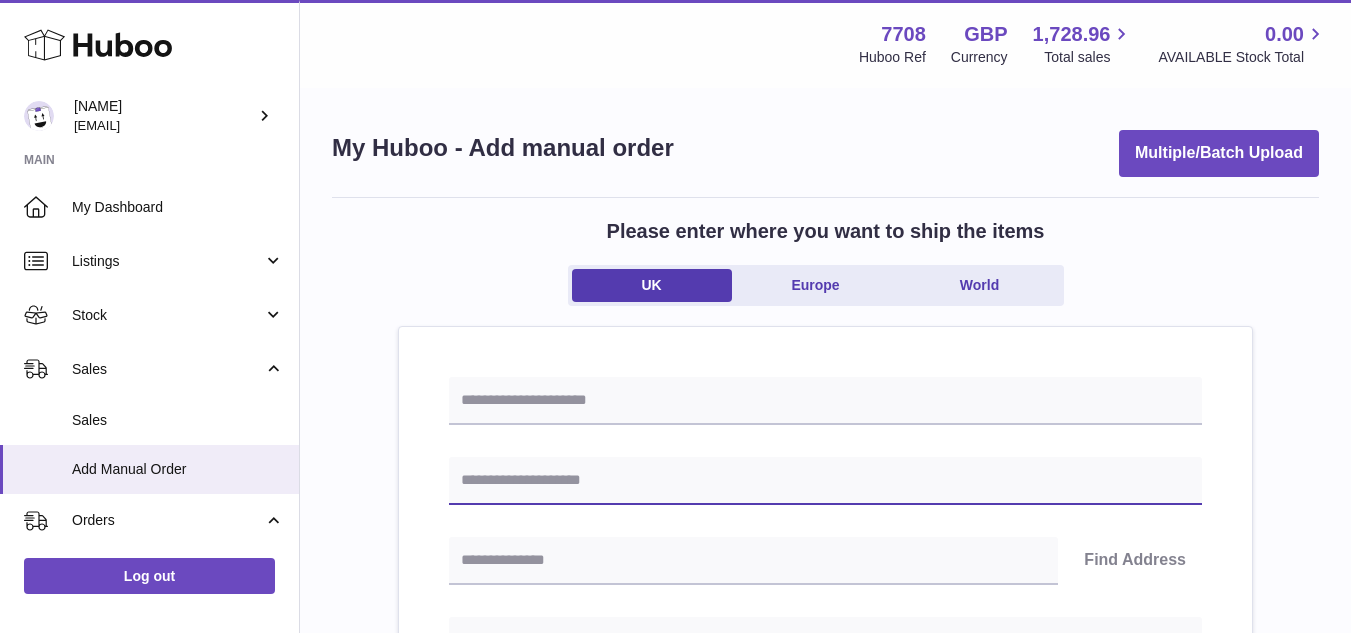 click at bounding box center [825, 481] 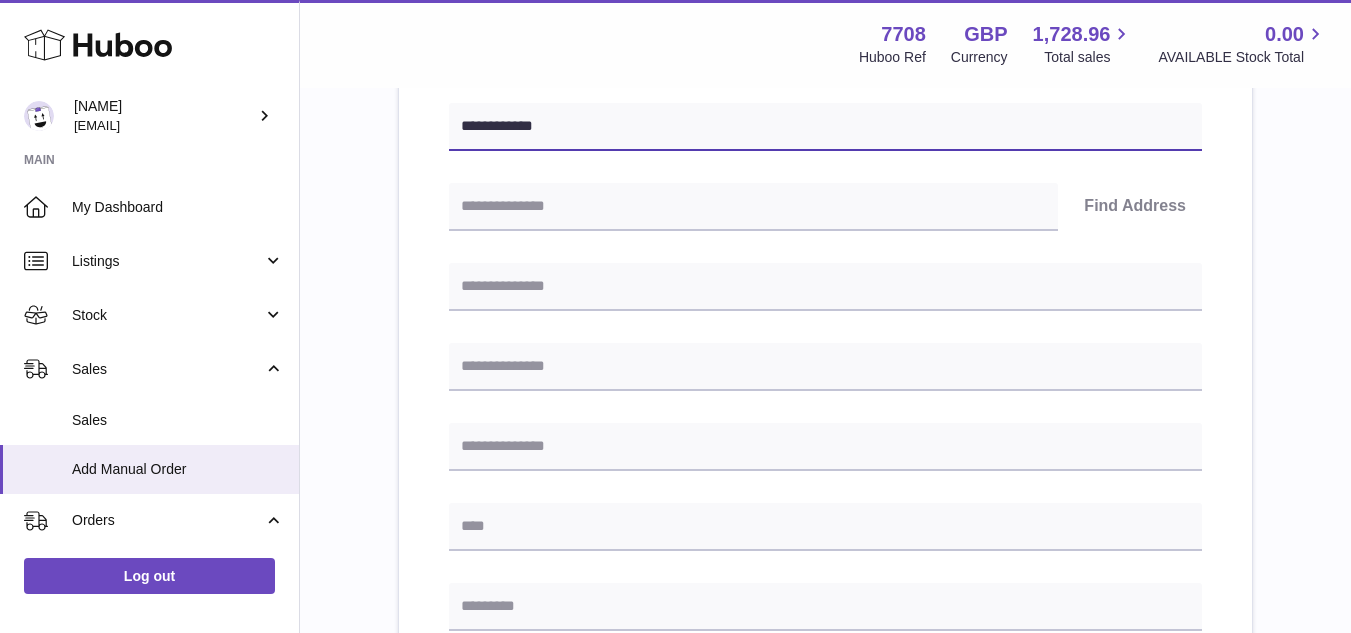 scroll, scrollTop: 363, scrollLeft: 0, axis: vertical 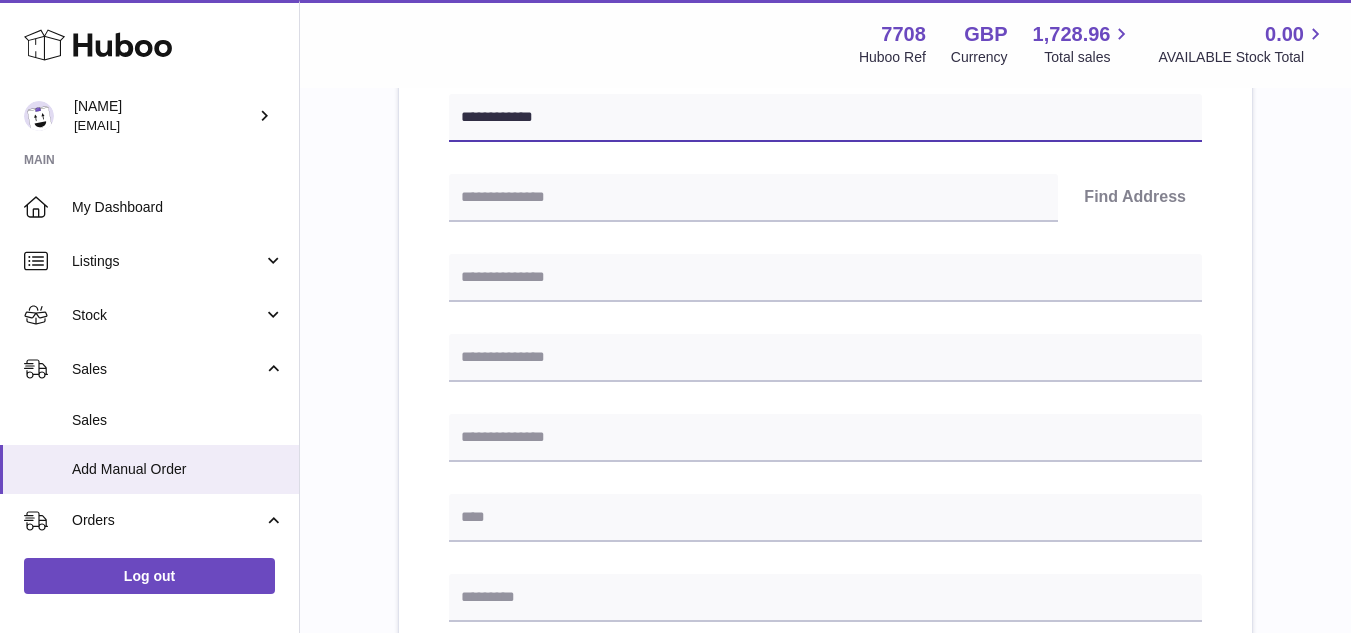 type on "**********" 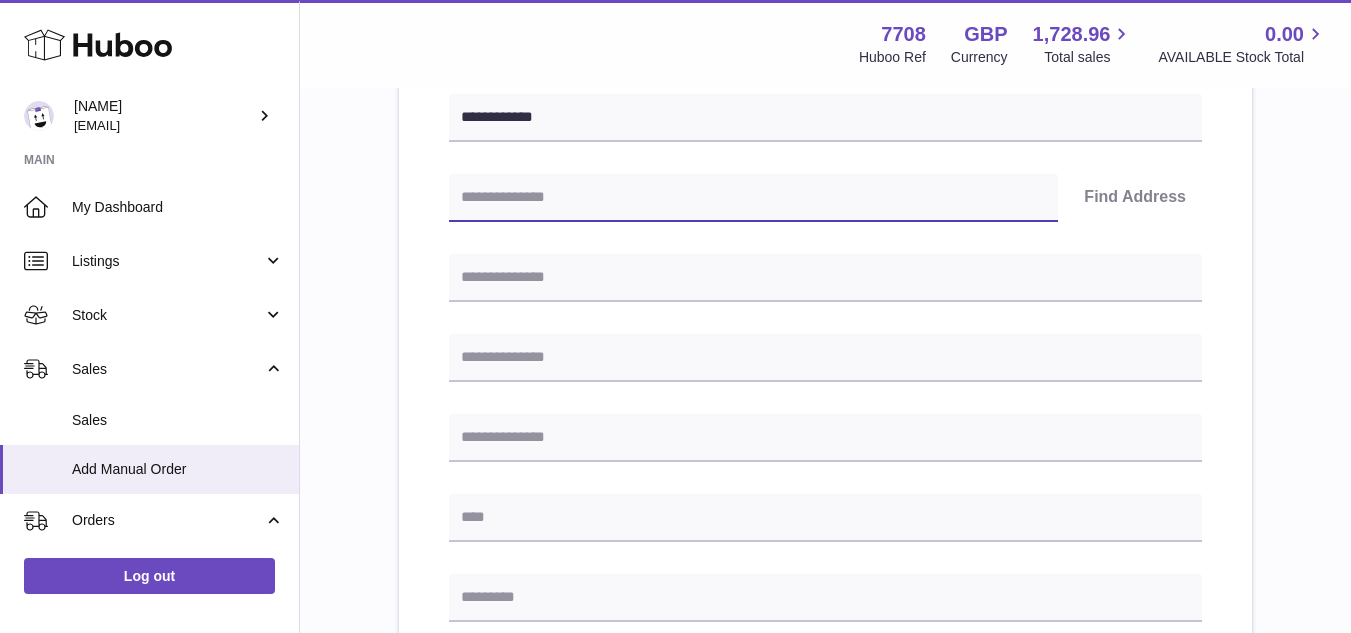 click at bounding box center (753, 198) 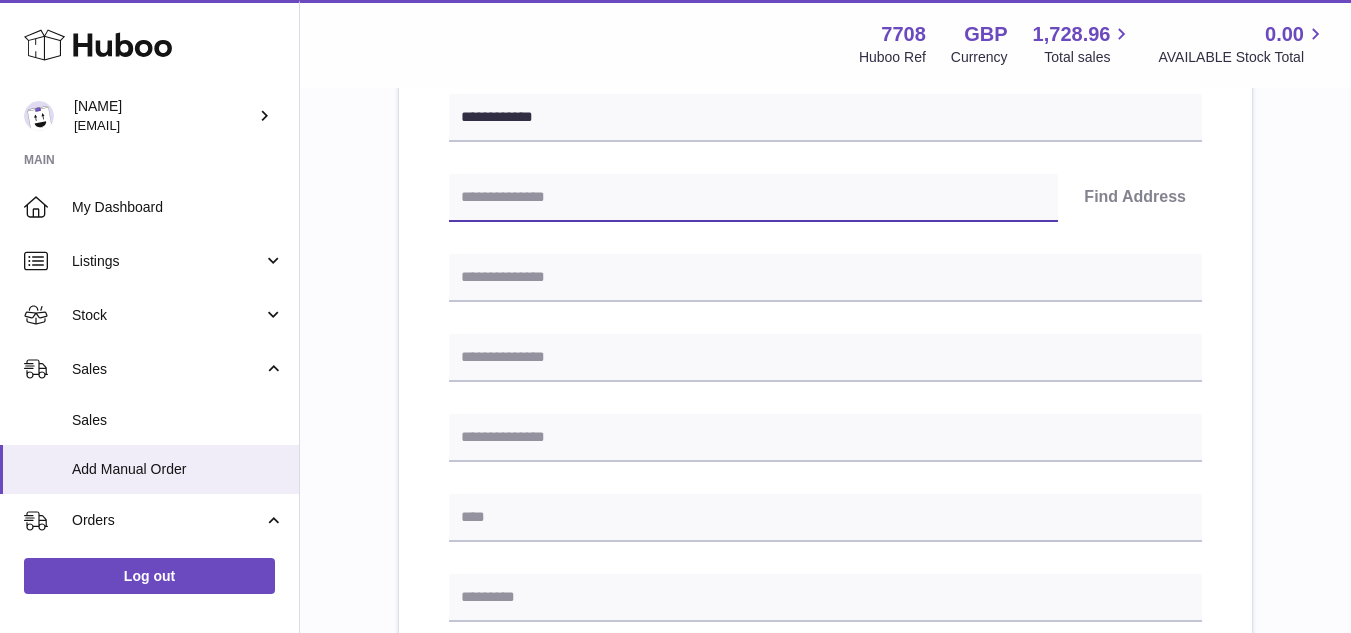 paste on "******" 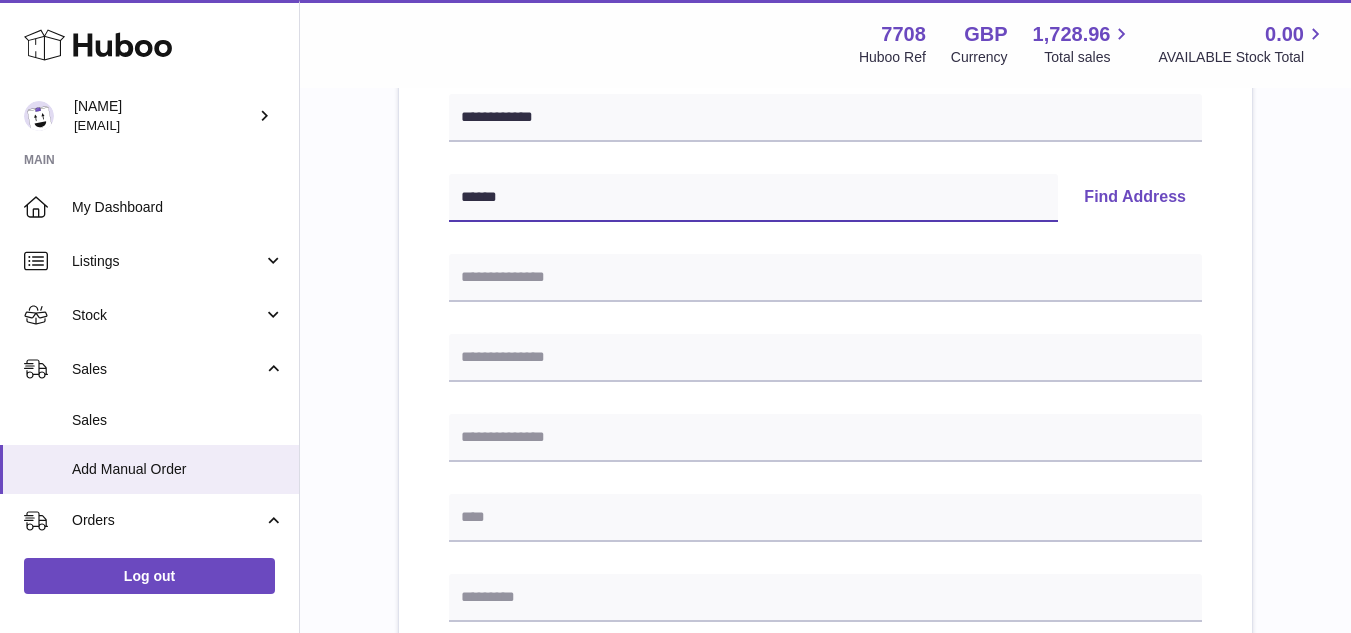 type on "******" 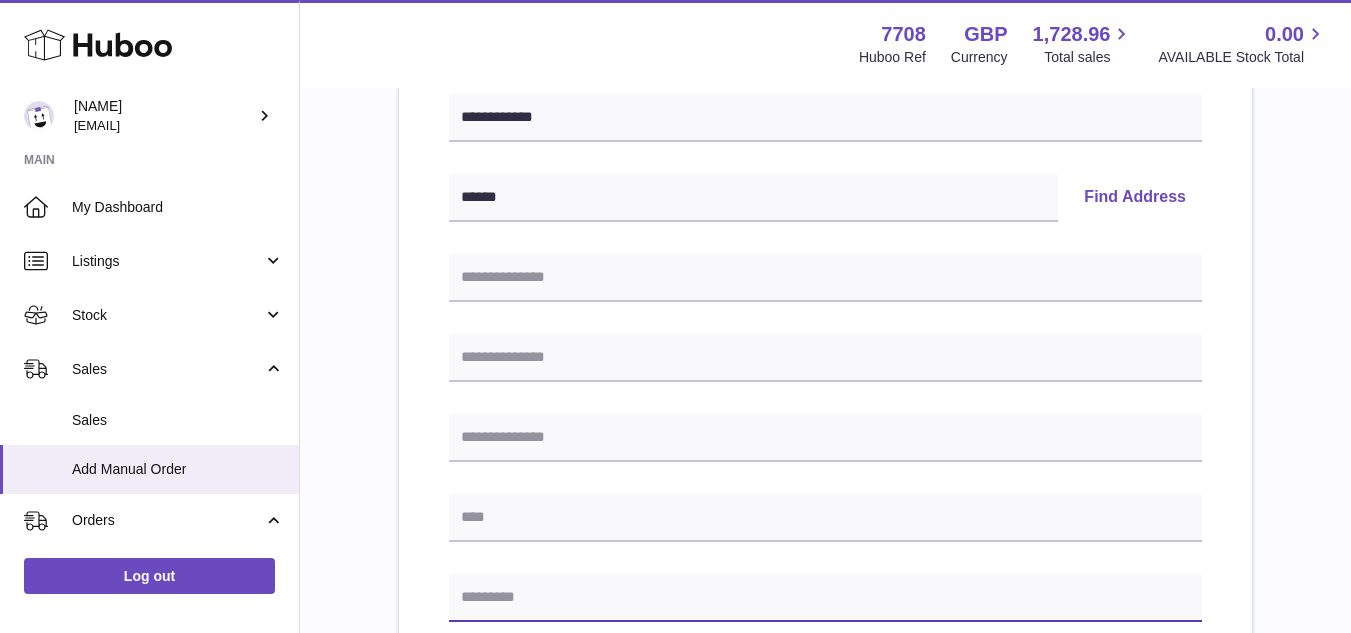 click at bounding box center (825, 598) 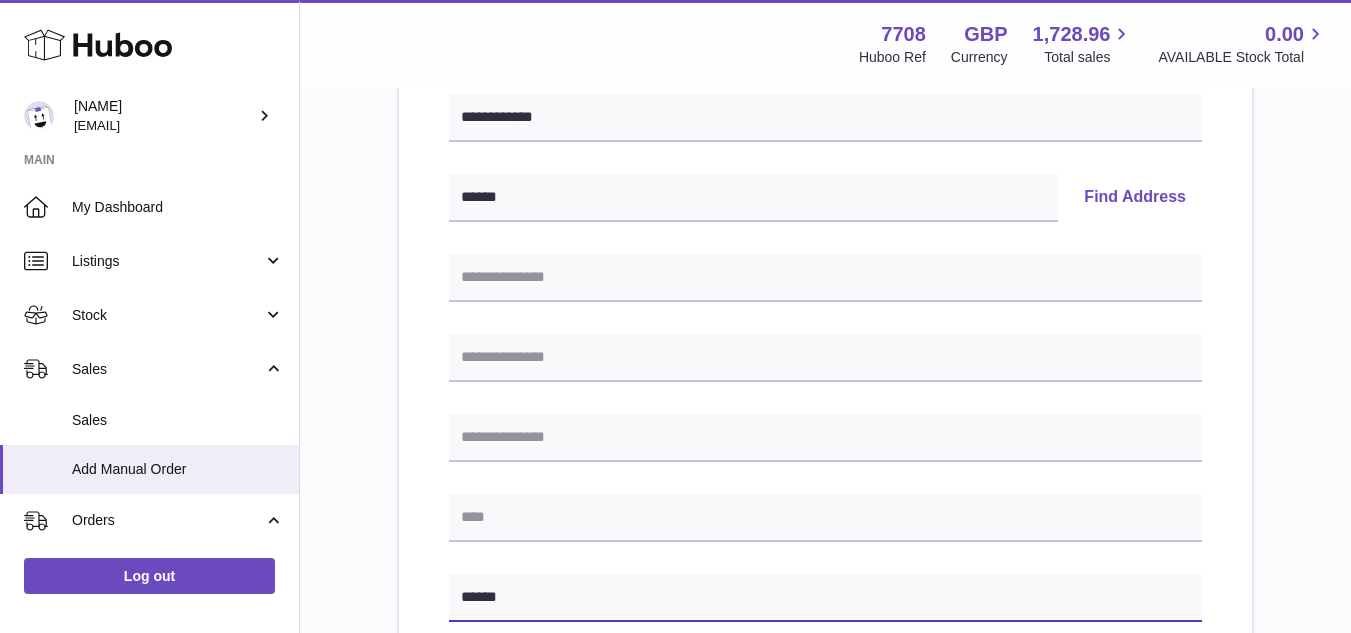 type on "******" 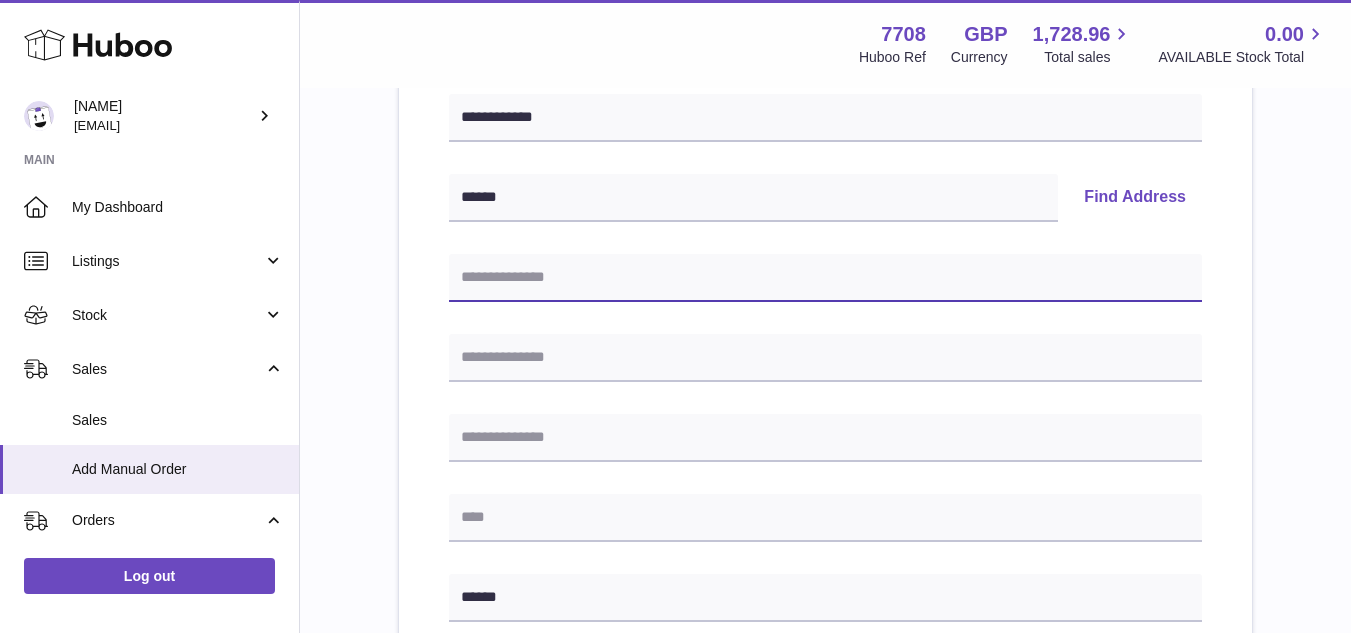 click at bounding box center (825, 278) 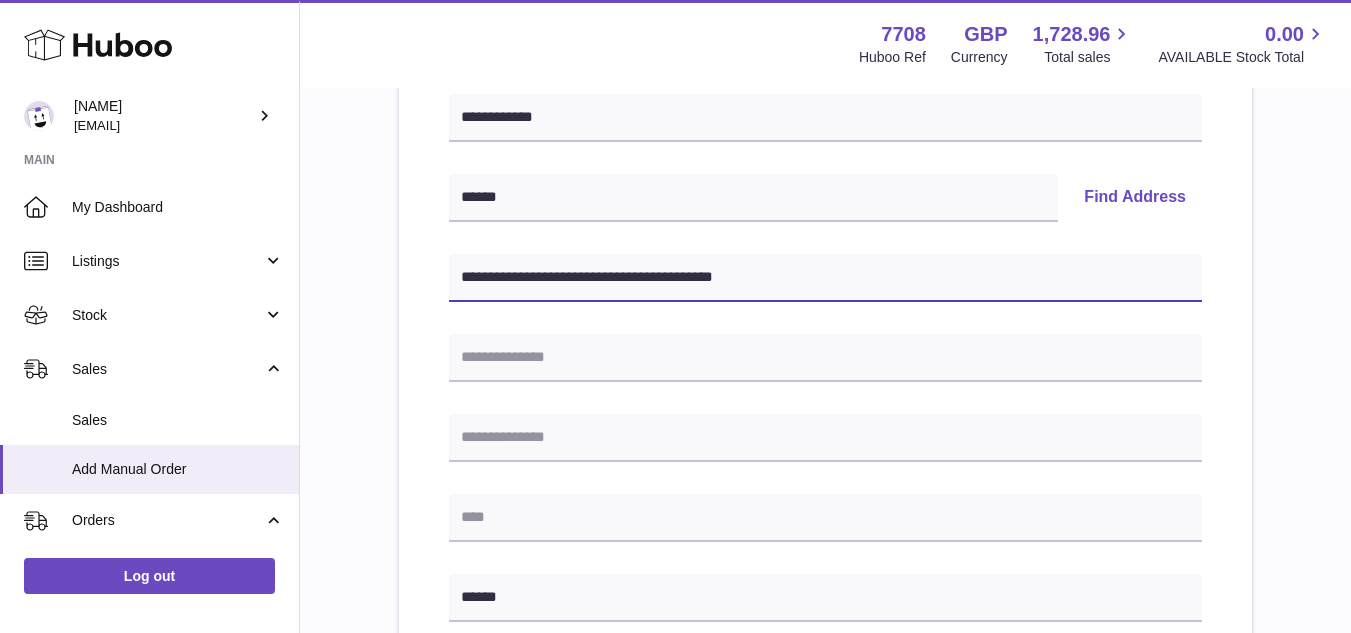 drag, startPoint x: 742, startPoint y: 279, endPoint x: 611, endPoint y: 266, distance: 131.64346 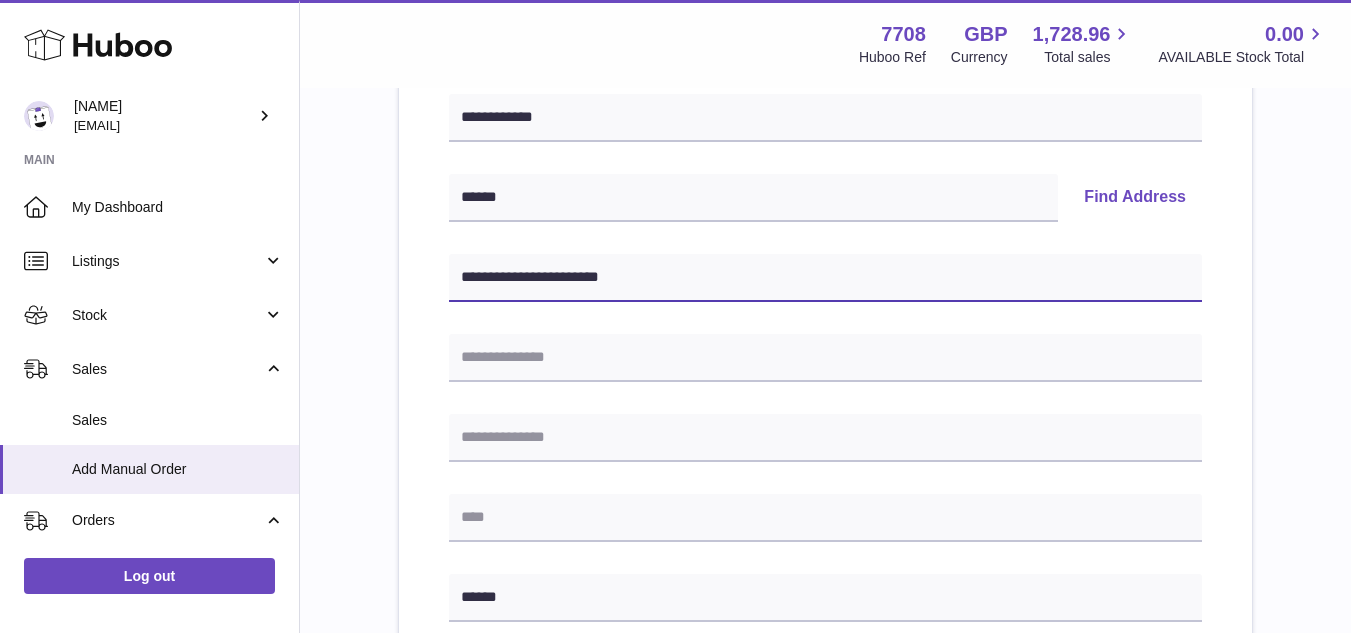 type on "**********" 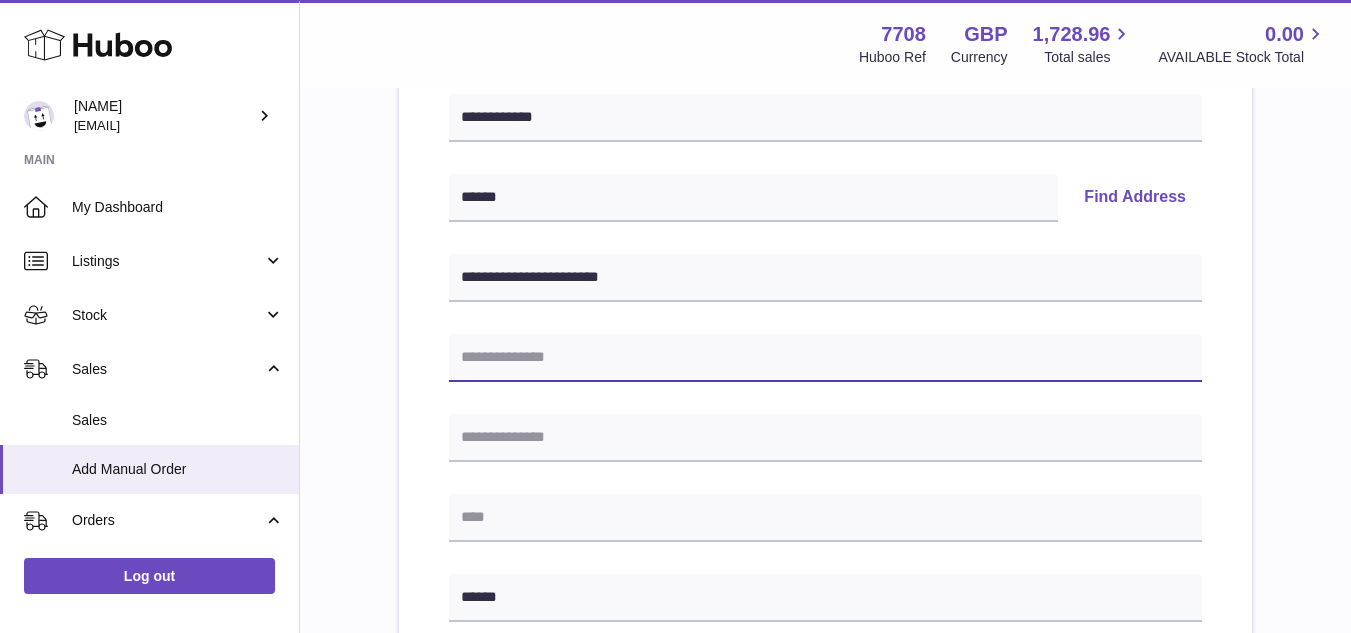 click at bounding box center [825, 358] 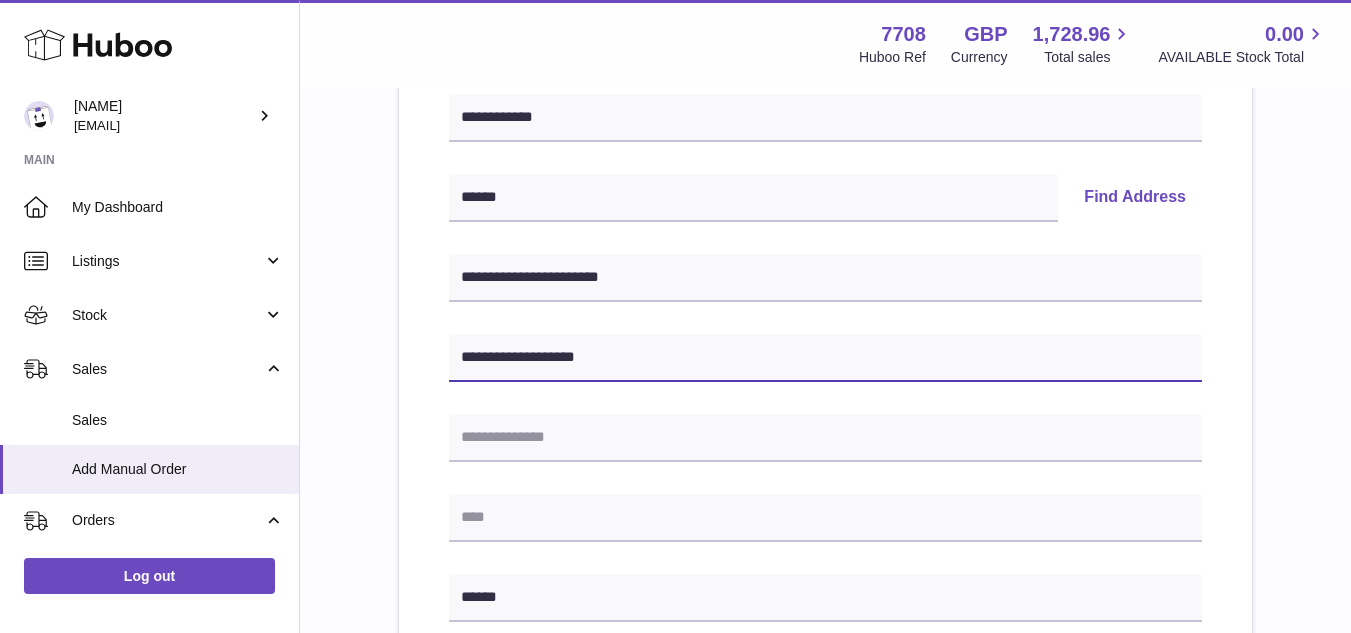 type on "**********" 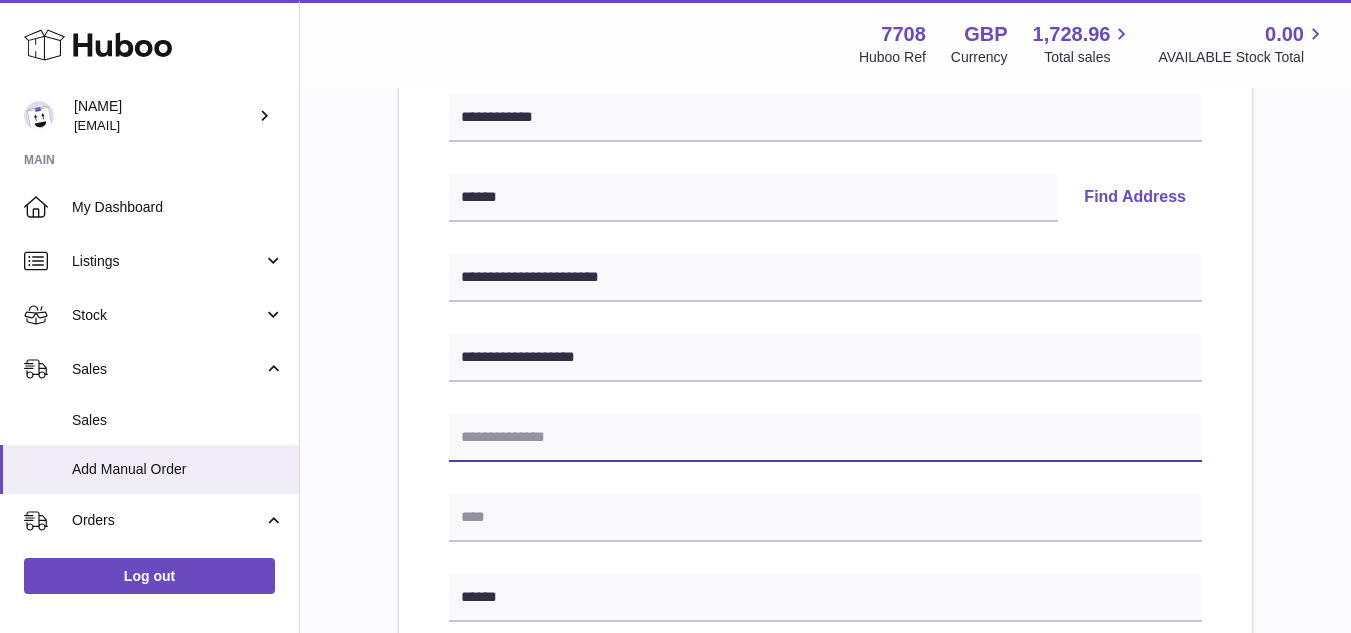 click at bounding box center [825, 438] 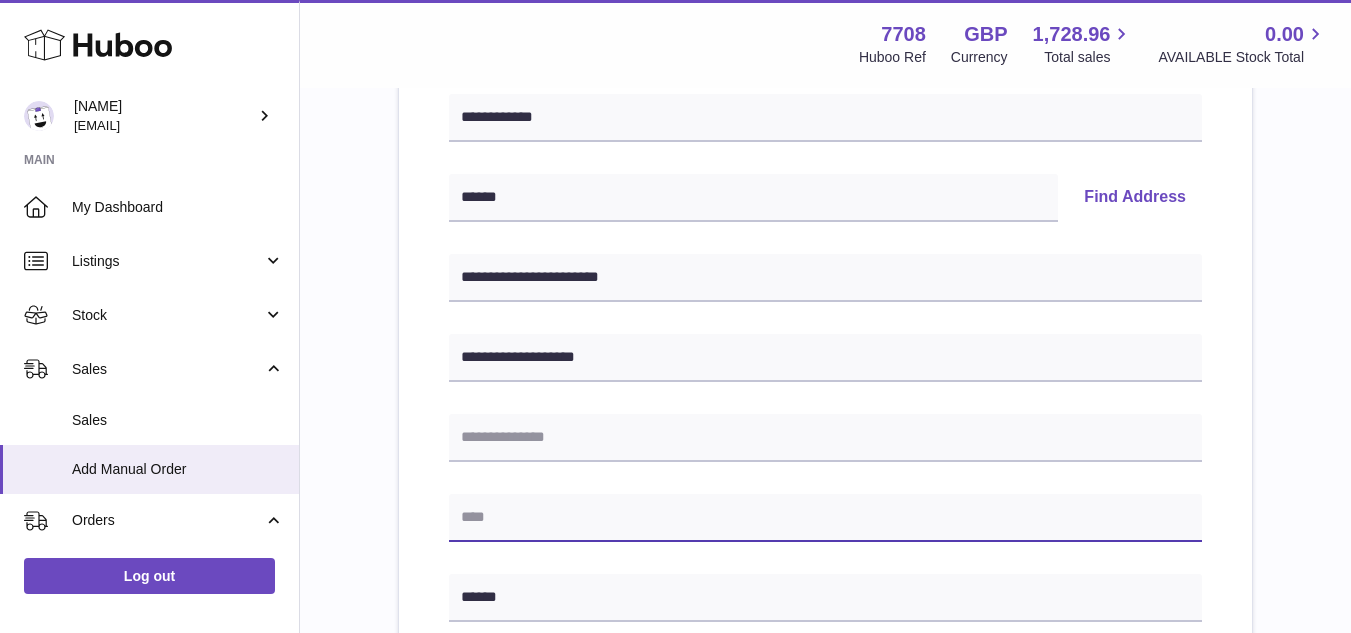 click at bounding box center (825, 518) 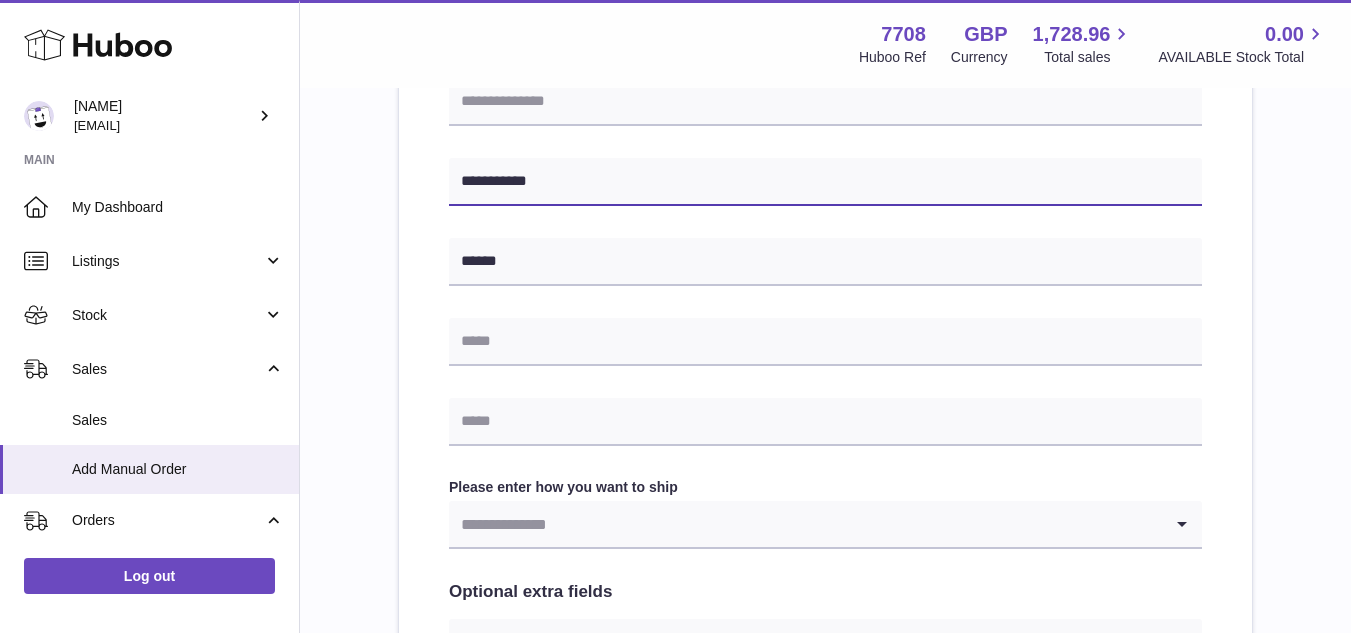 scroll, scrollTop: 708, scrollLeft: 0, axis: vertical 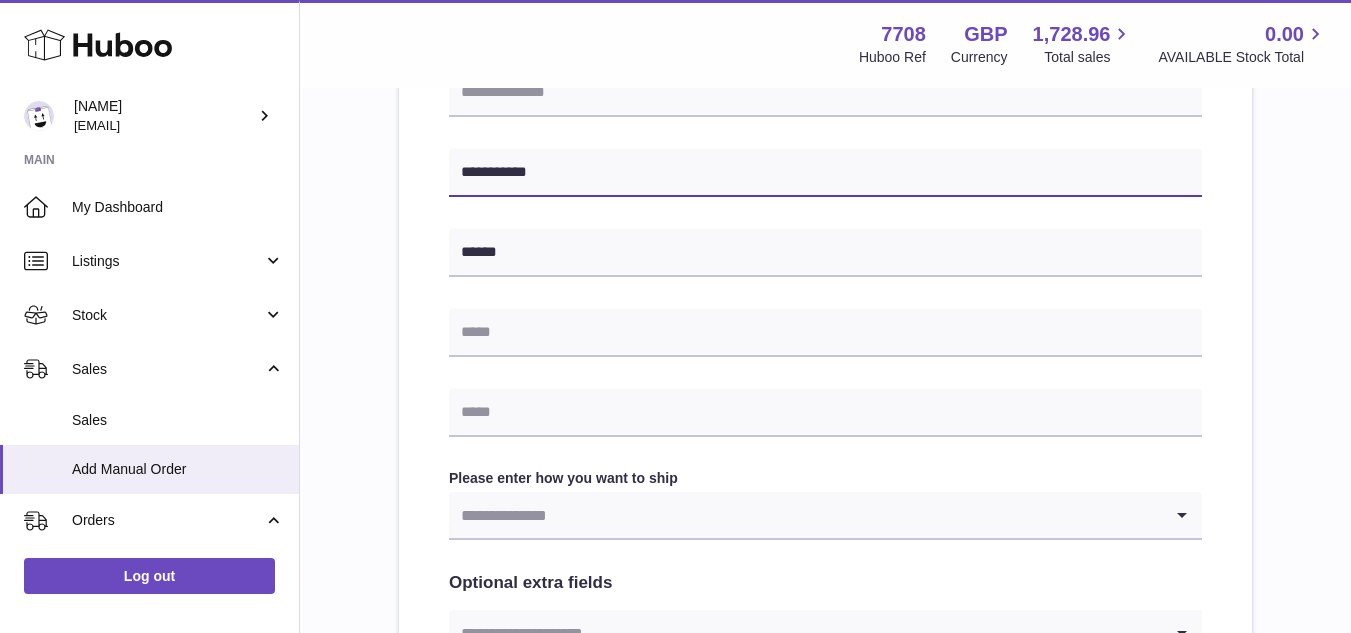 type on "**********" 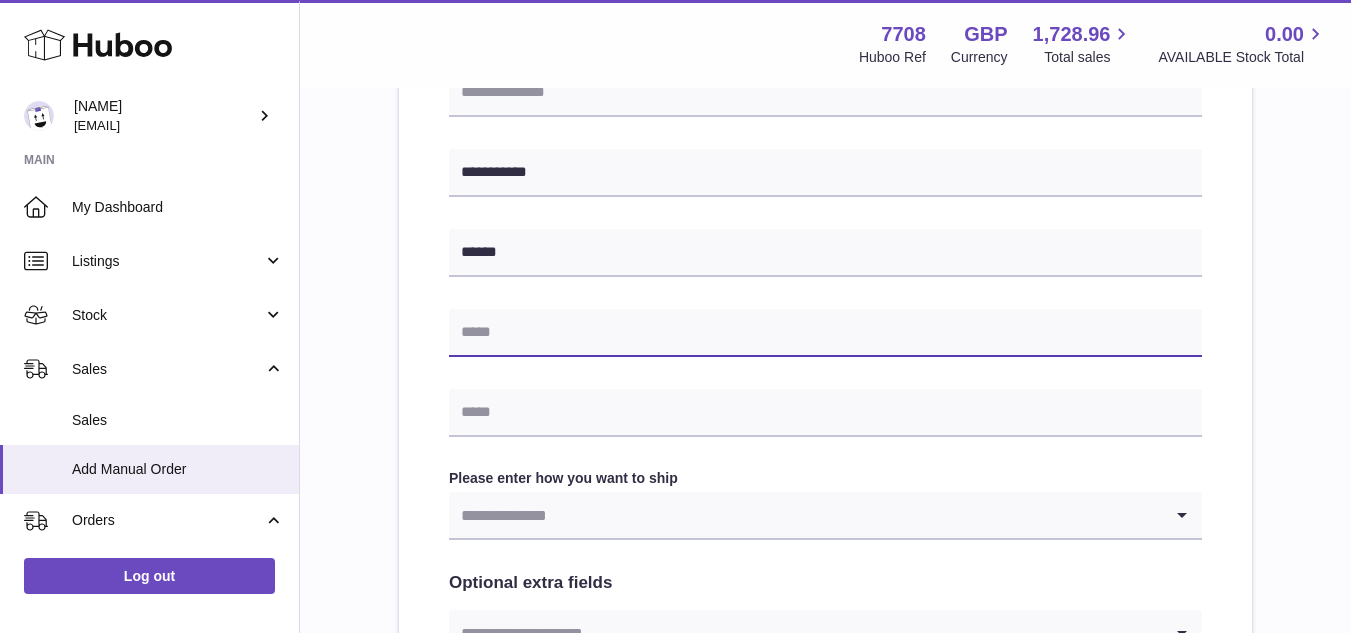 click at bounding box center [825, 333] 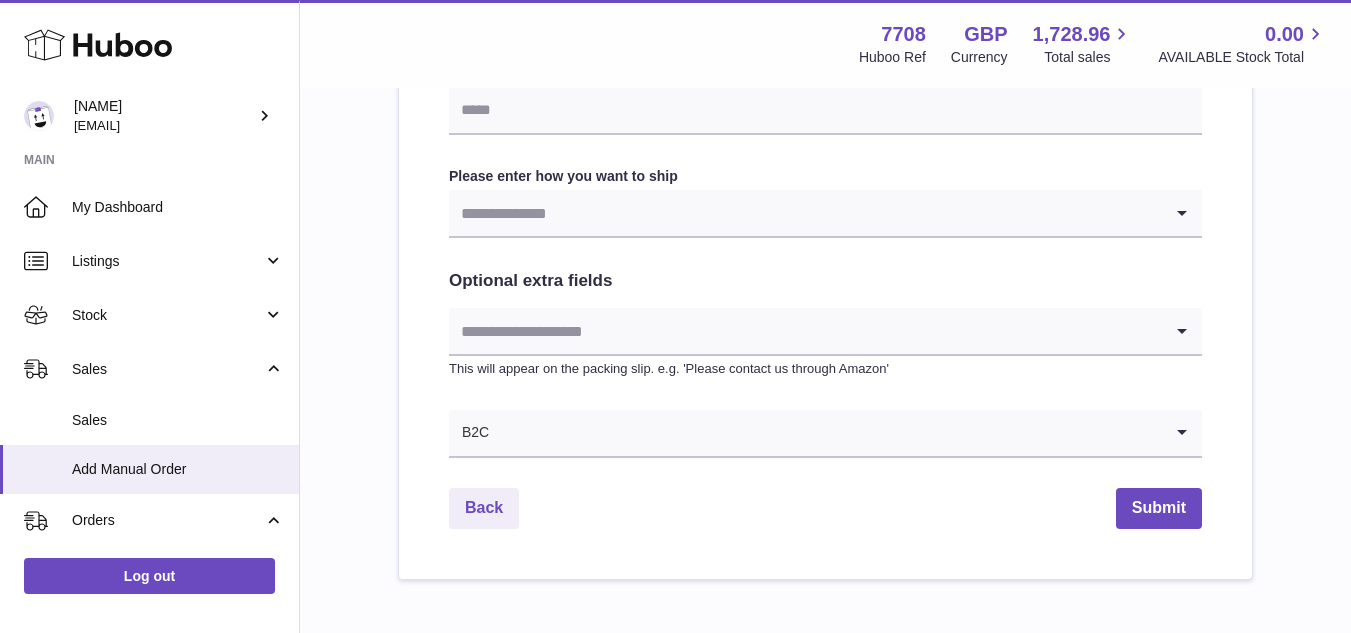 scroll, scrollTop: 1048, scrollLeft: 0, axis: vertical 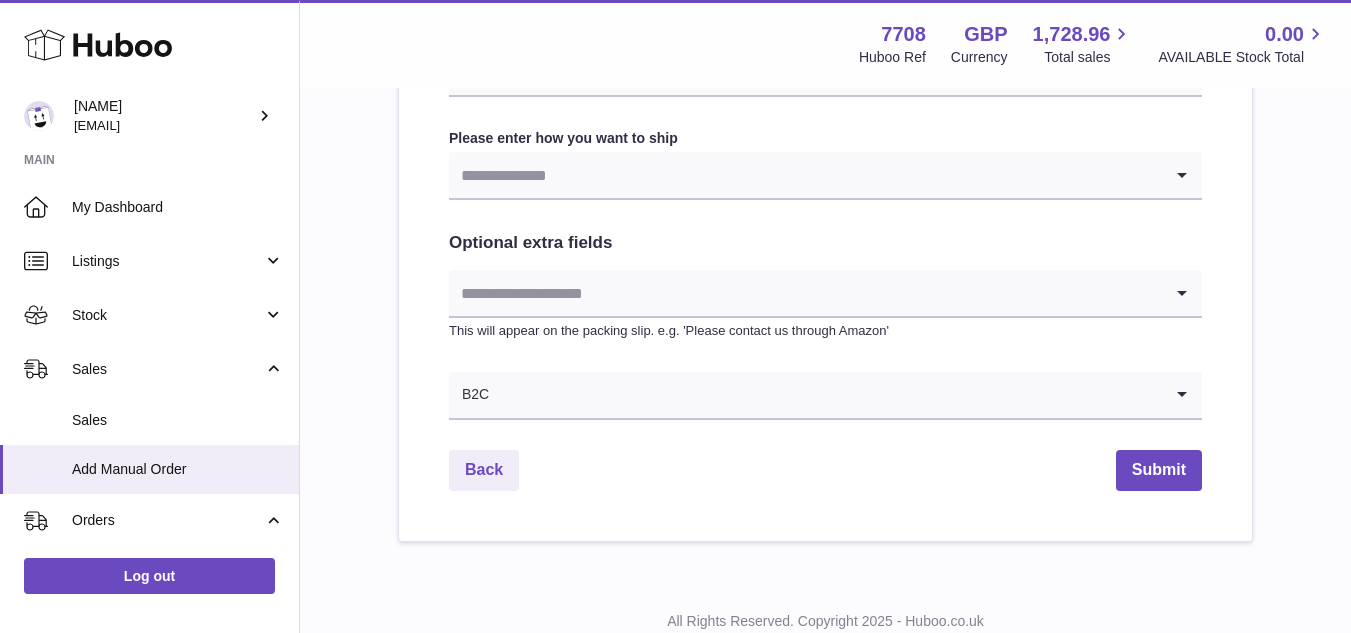 type on "**********" 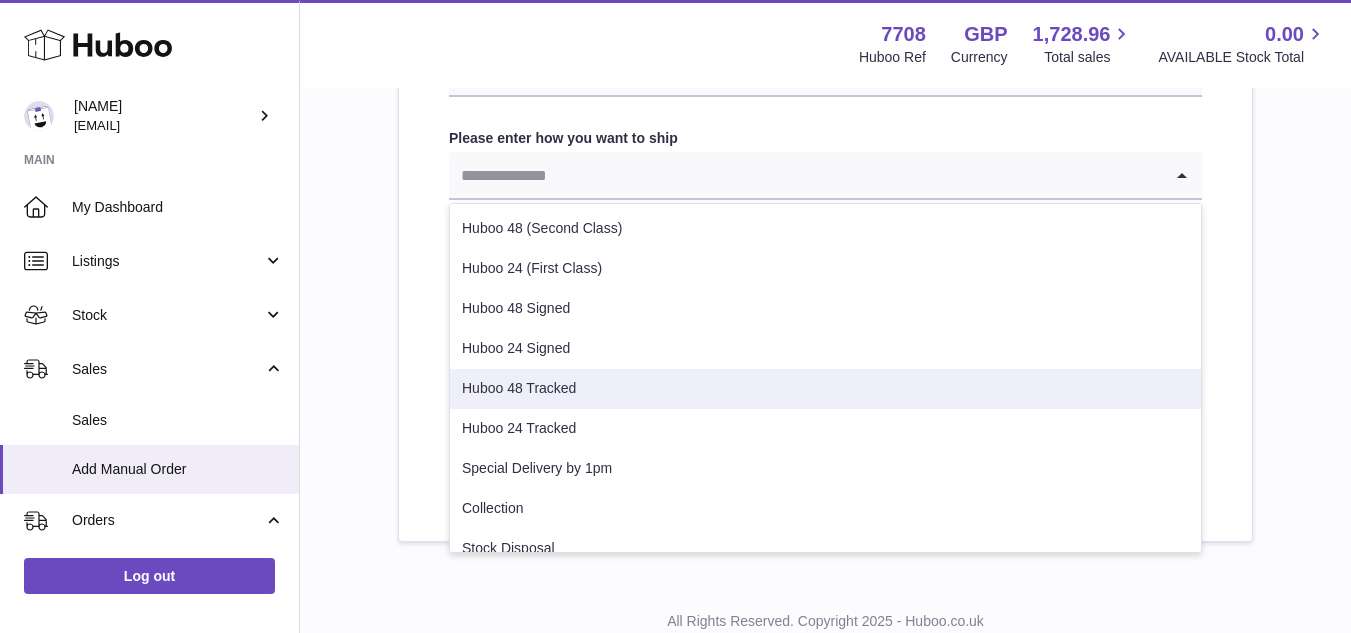 click on "Huboo 48 Tracked" at bounding box center [825, 389] 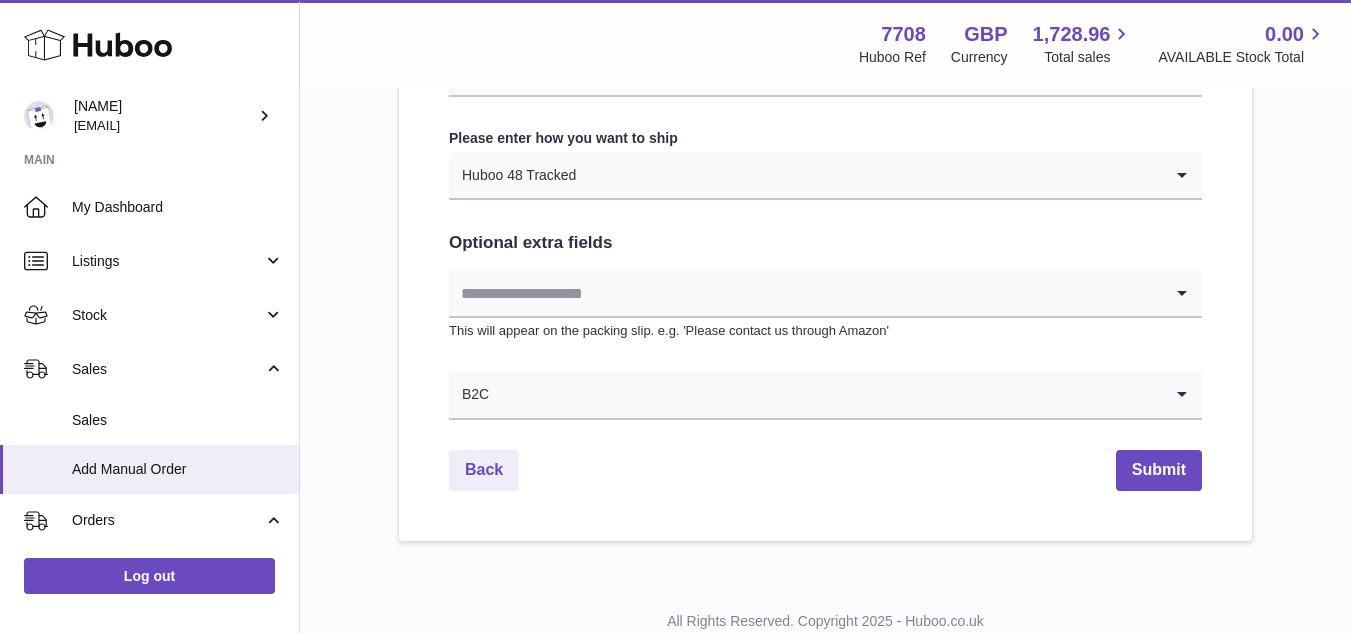 click at bounding box center (805, 293) 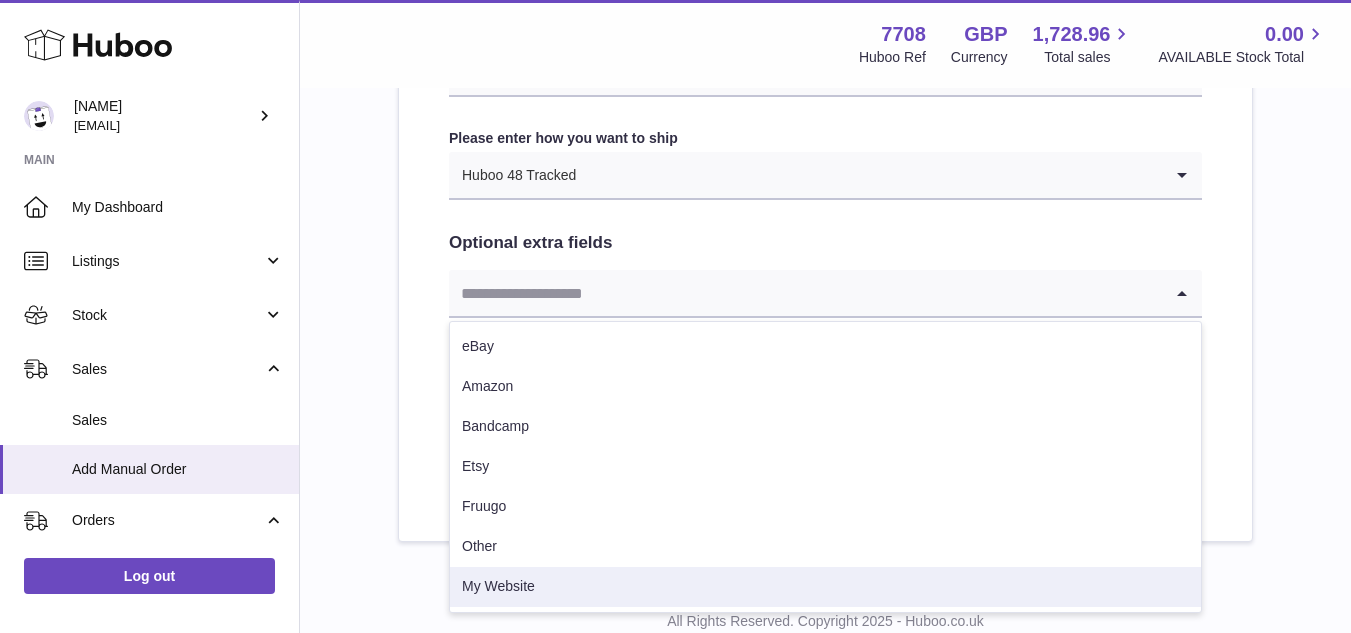 click on "My Website" at bounding box center [825, 587] 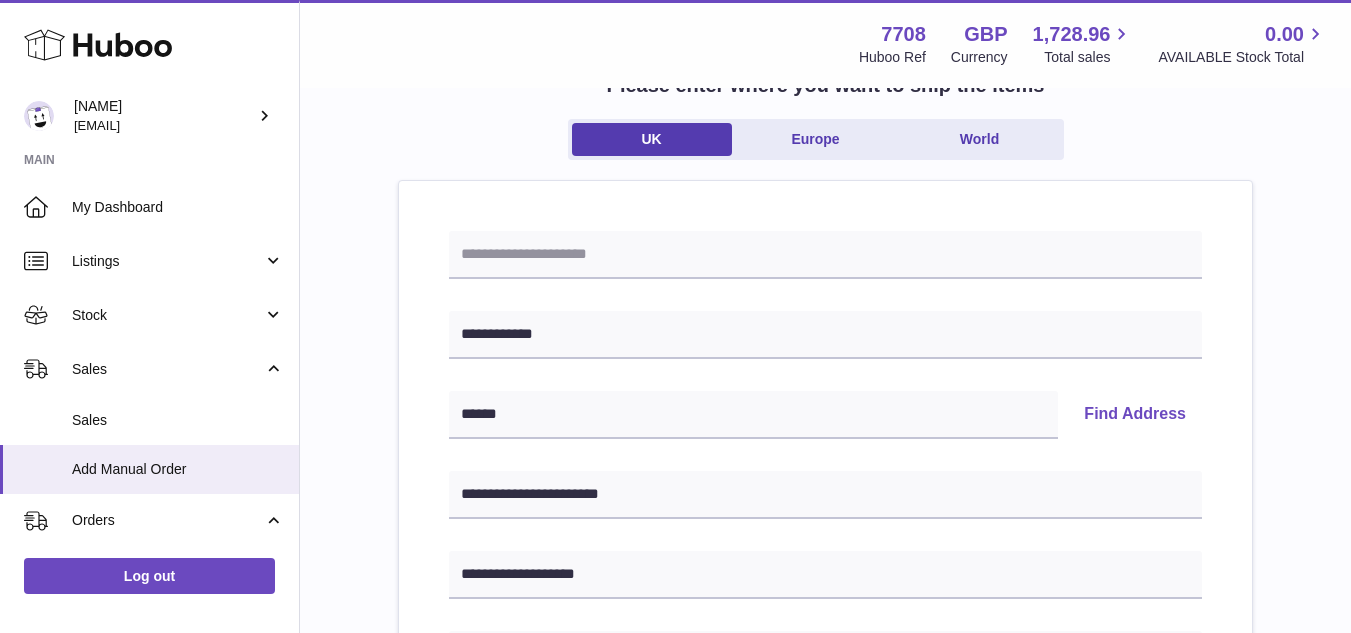 scroll, scrollTop: 143, scrollLeft: 0, axis: vertical 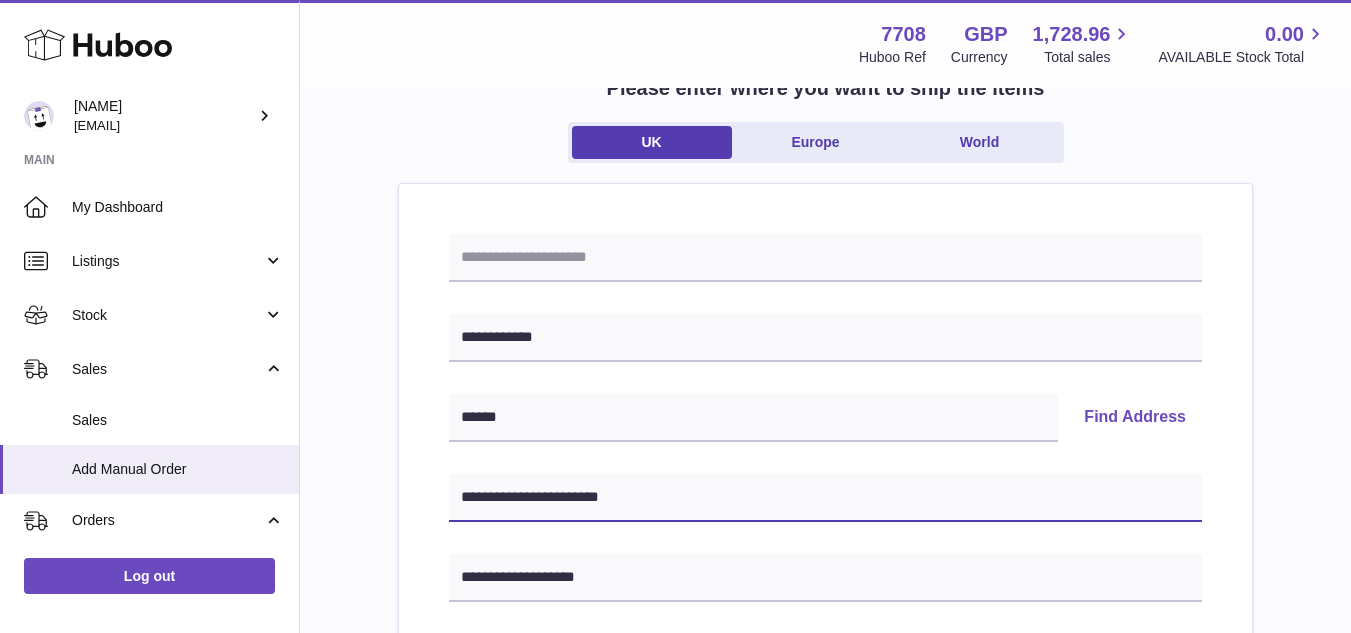 drag, startPoint x: 543, startPoint y: 498, endPoint x: 463, endPoint y: 487, distance: 80.75271 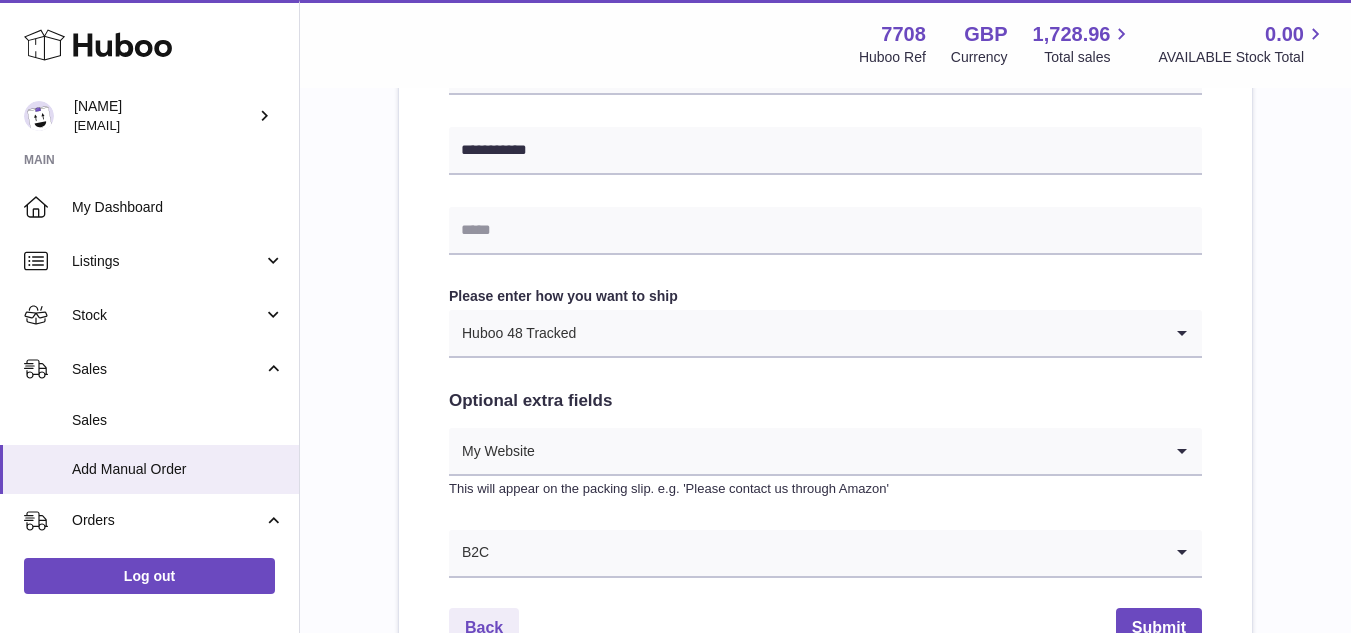 scroll, scrollTop: 893, scrollLeft: 0, axis: vertical 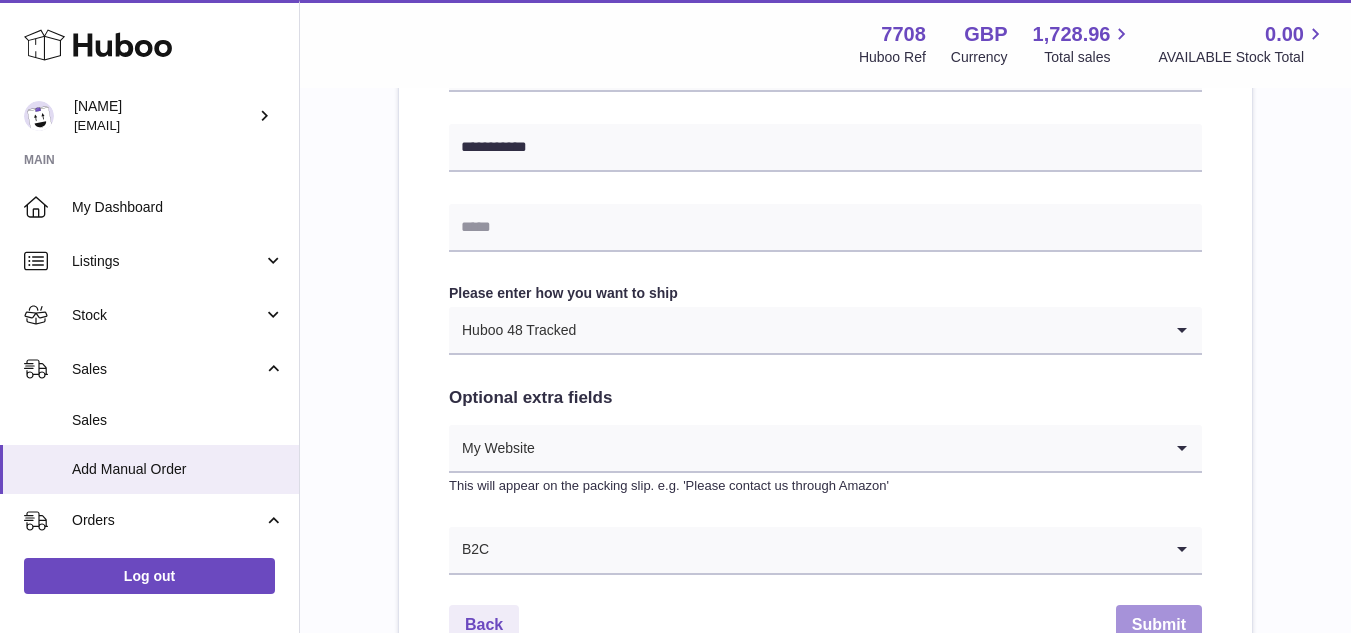 click on "Submit" at bounding box center (1159, 625) 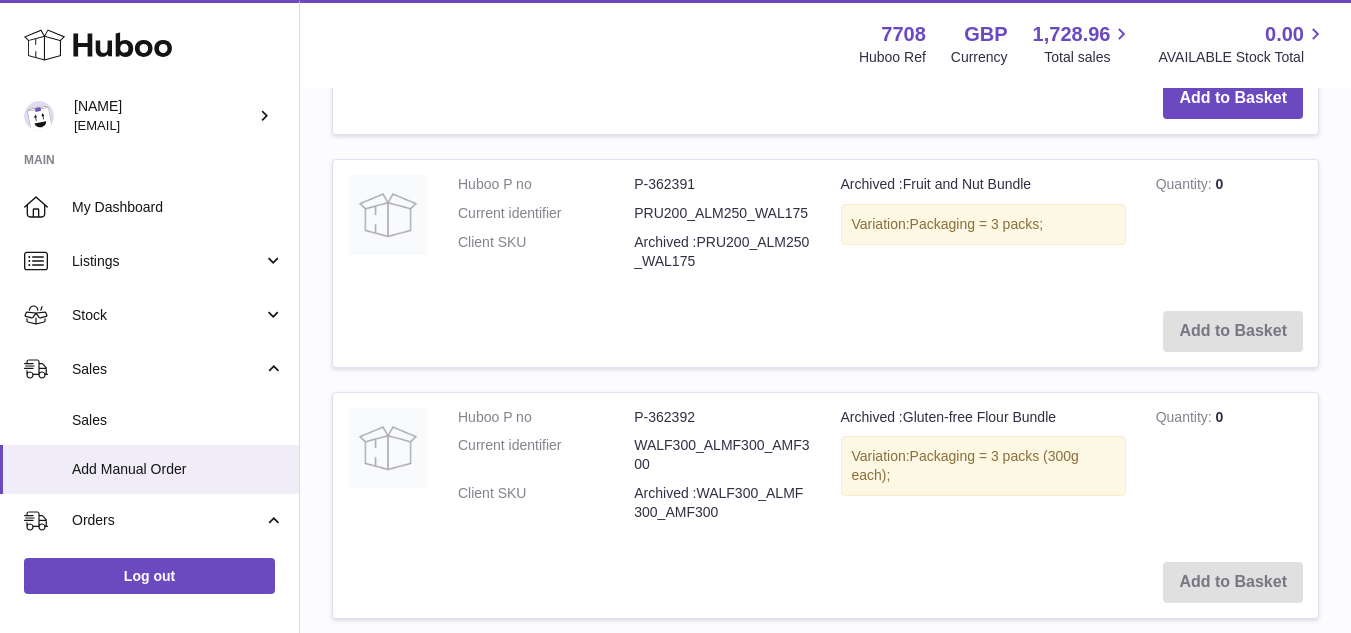 scroll, scrollTop: 0, scrollLeft: 0, axis: both 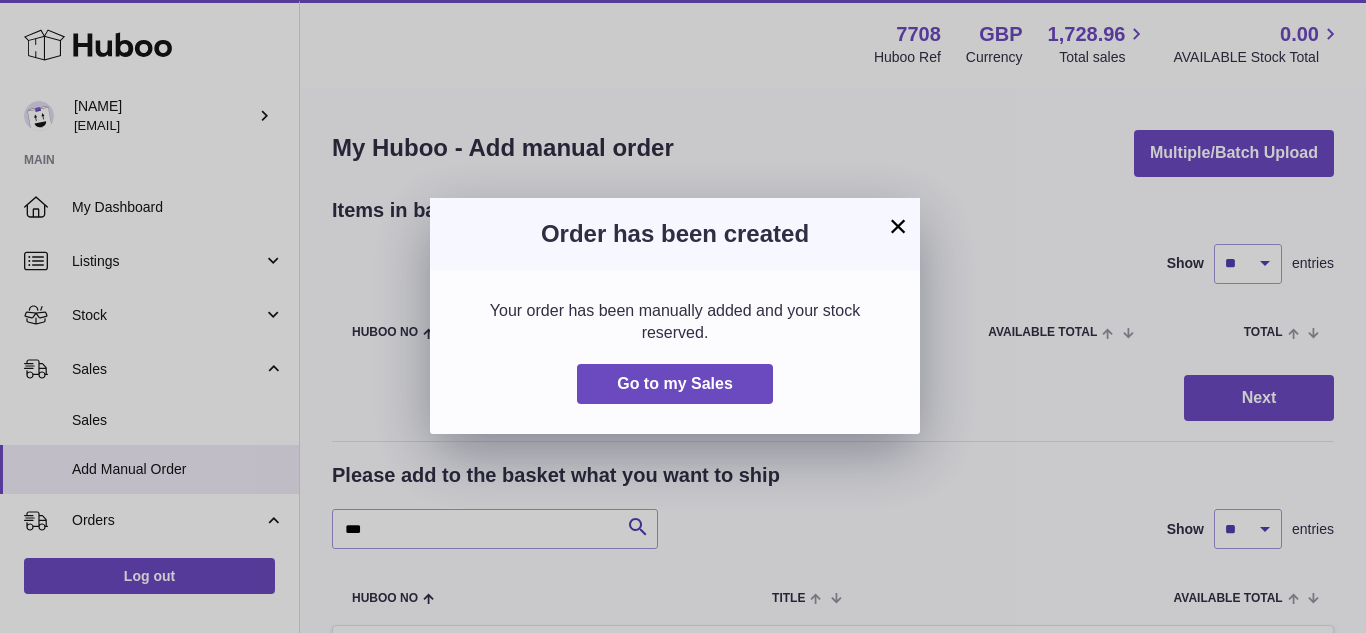 click on "×" at bounding box center [898, 226] 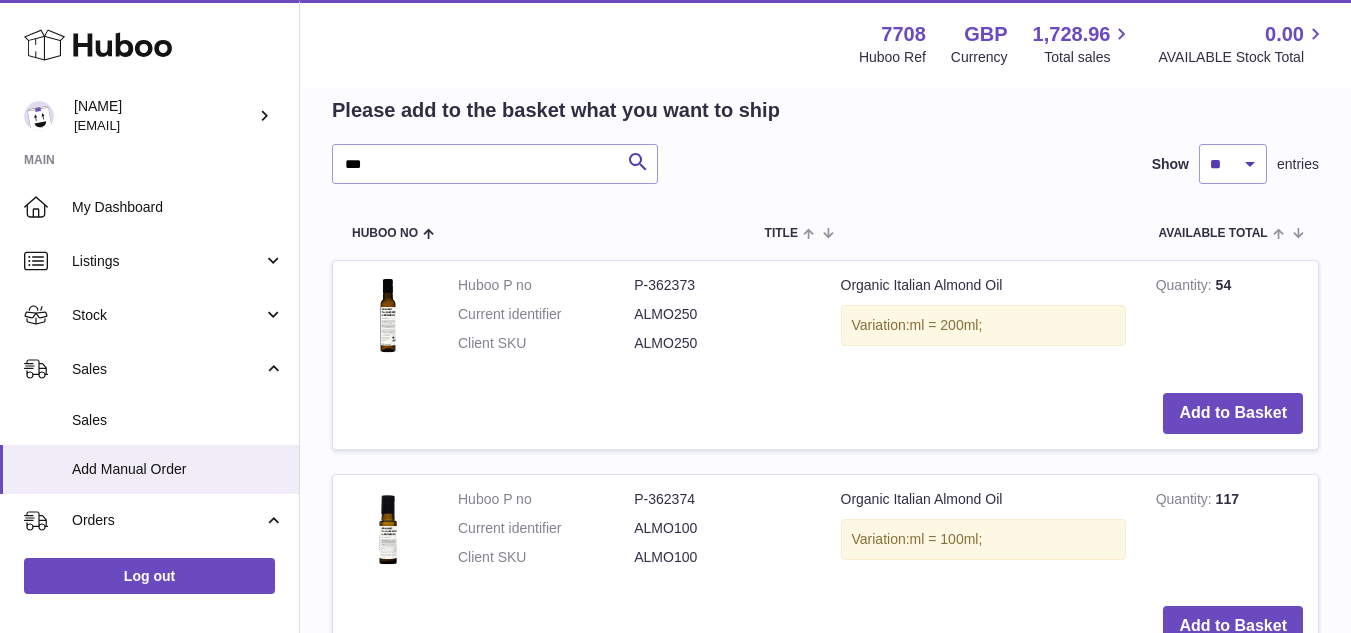 scroll, scrollTop: 370, scrollLeft: 0, axis: vertical 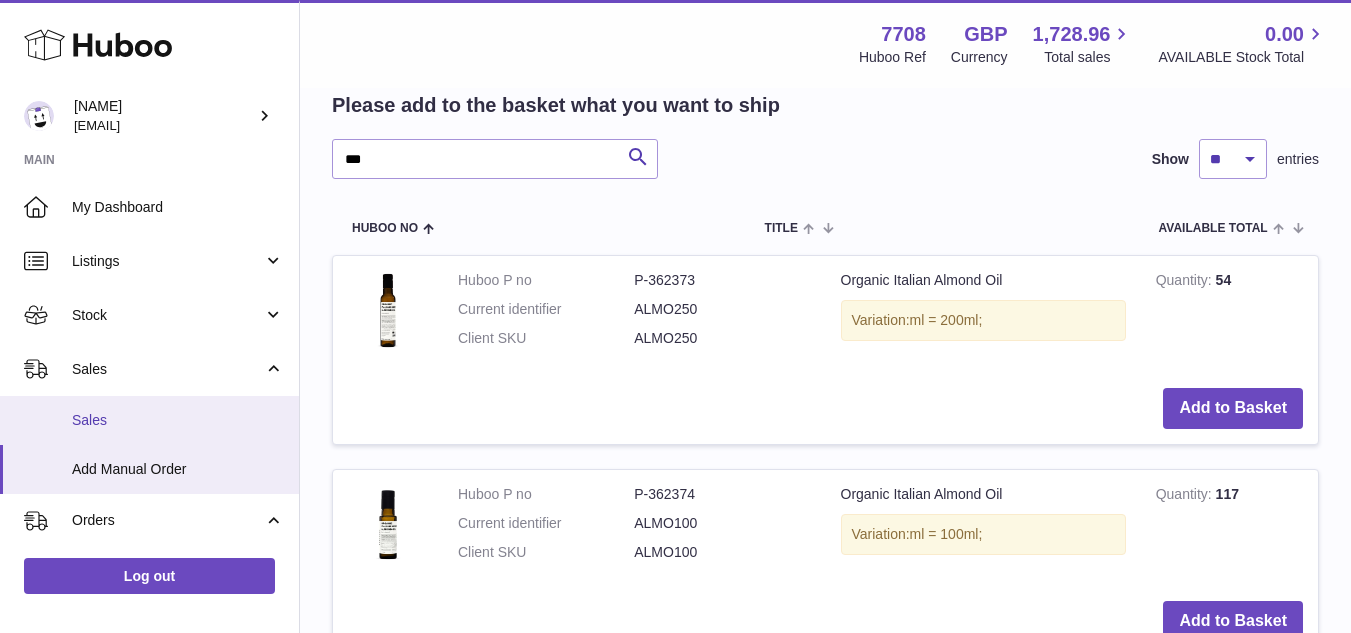 click on "Sales" at bounding box center (178, 420) 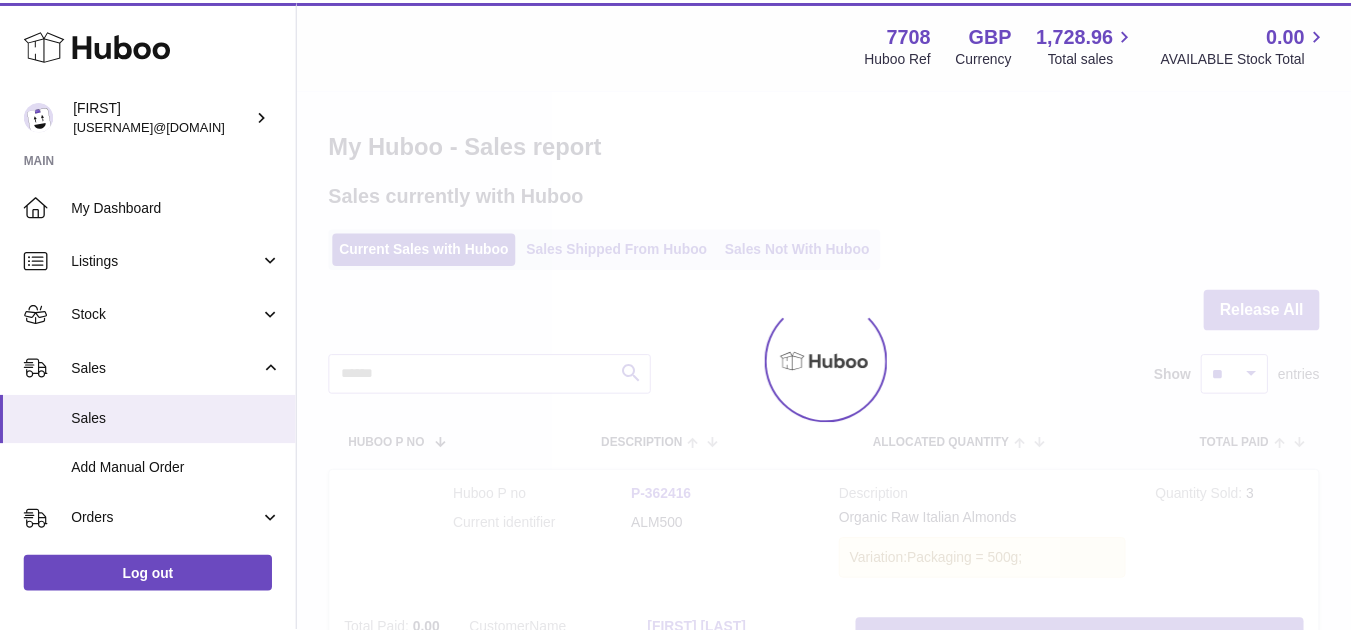 scroll, scrollTop: 0, scrollLeft: 0, axis: both 